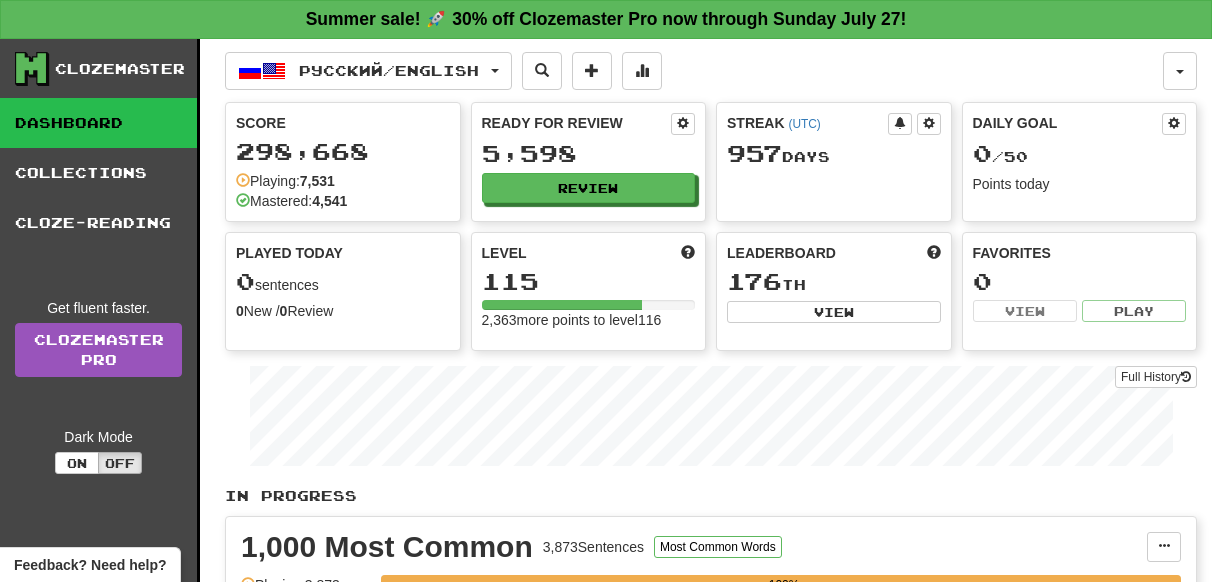 scroll, scrollTop: 0, scrollLeft: 0, axis: both 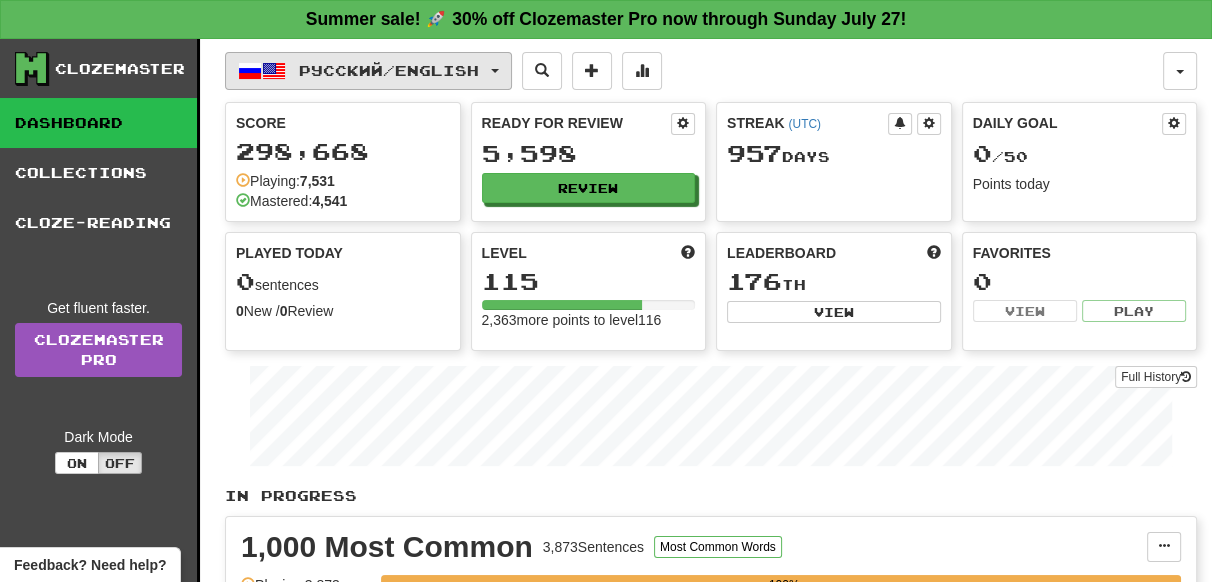 click on "Русский  /  English" at bounding box center [389, 70] 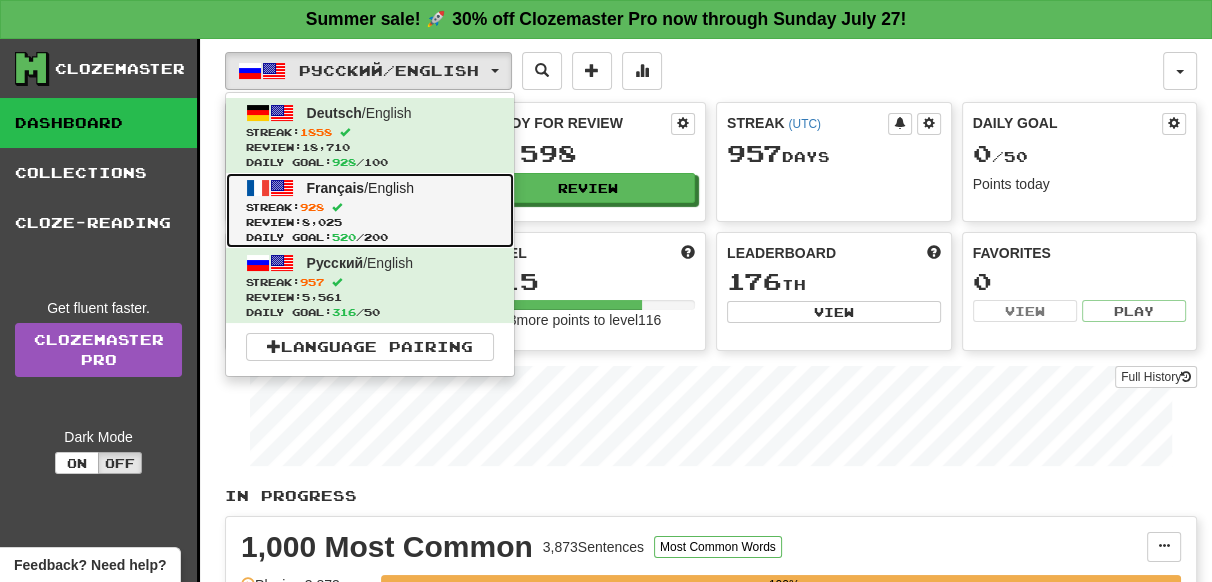 click on "Streak:  928" at bounding box center (370, 207) 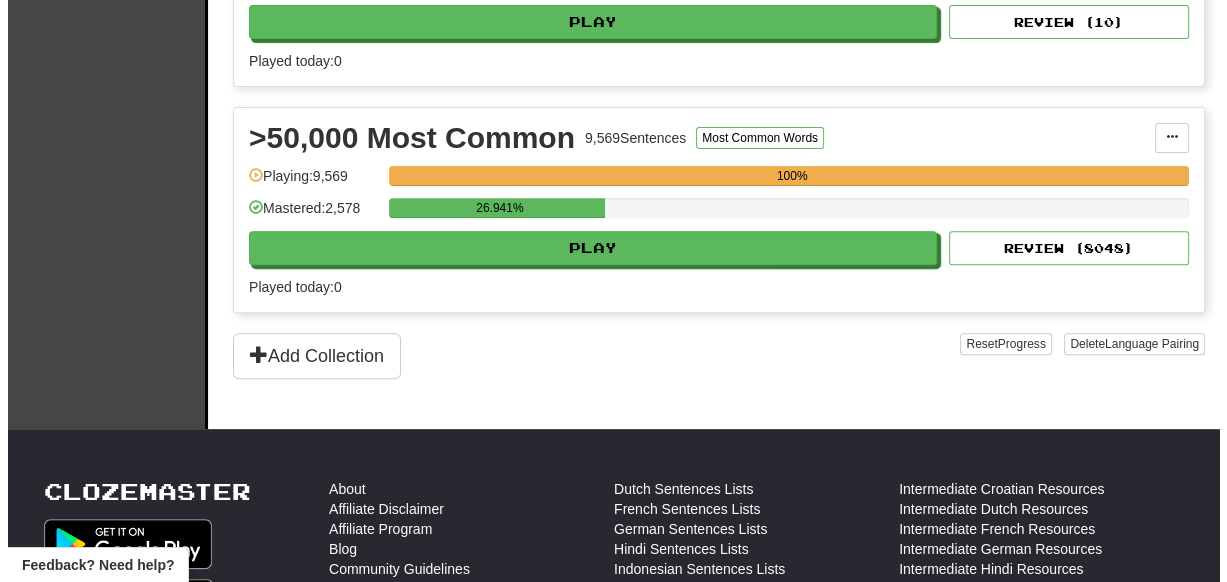 scroll, scrollTop: 636, scrollLeft: 0, axis: vertical 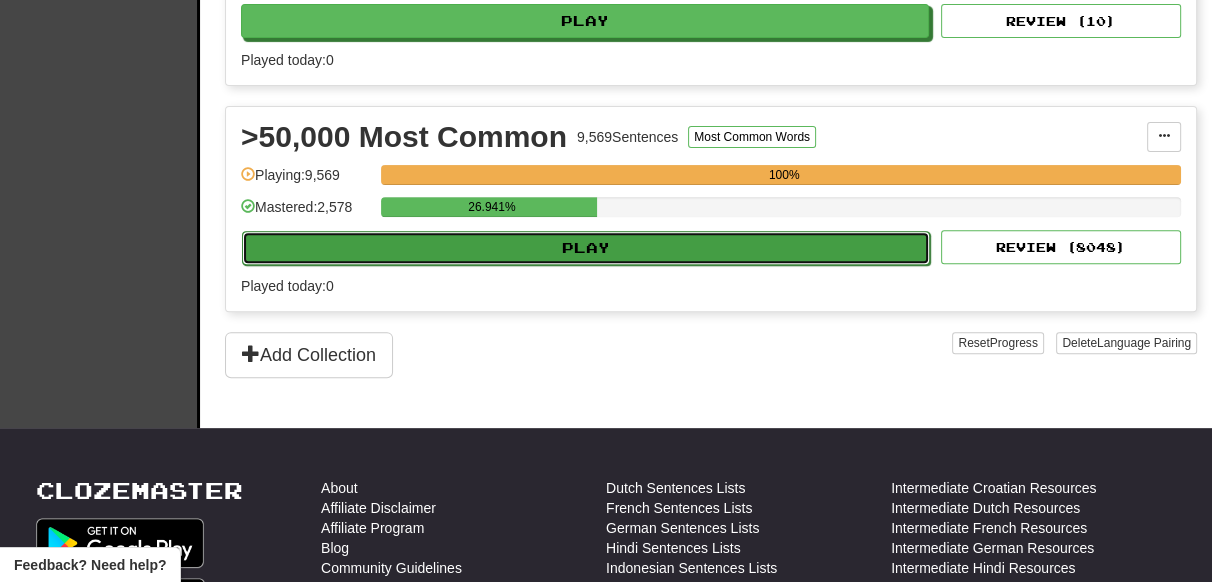click on "Play" at bounding box center (586, 248) 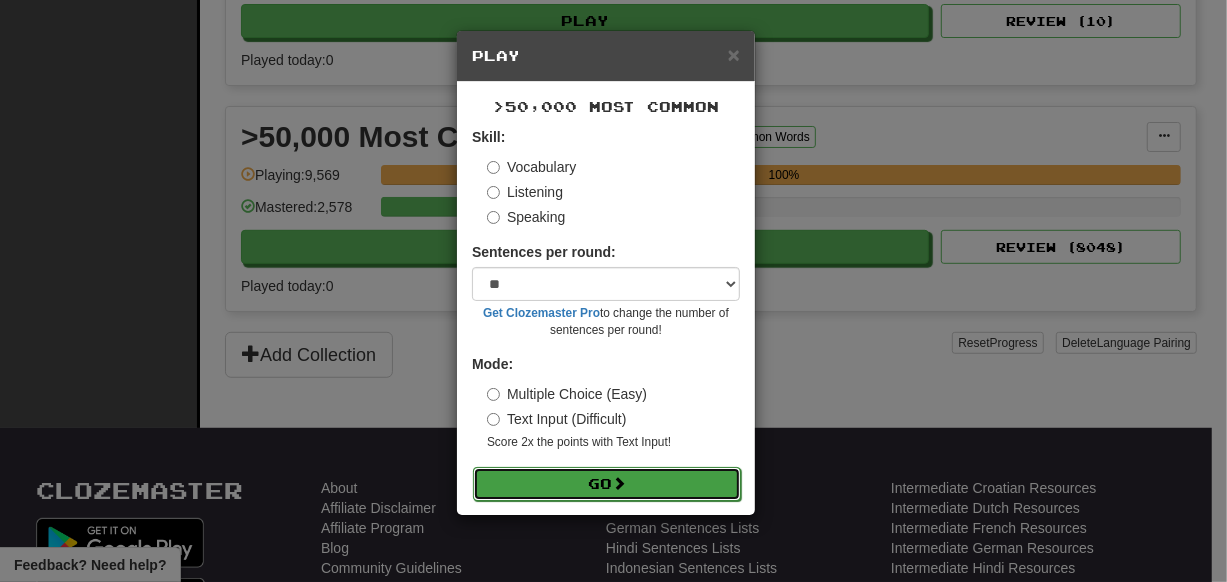 click on "Go" at bounding box center (607, 484) 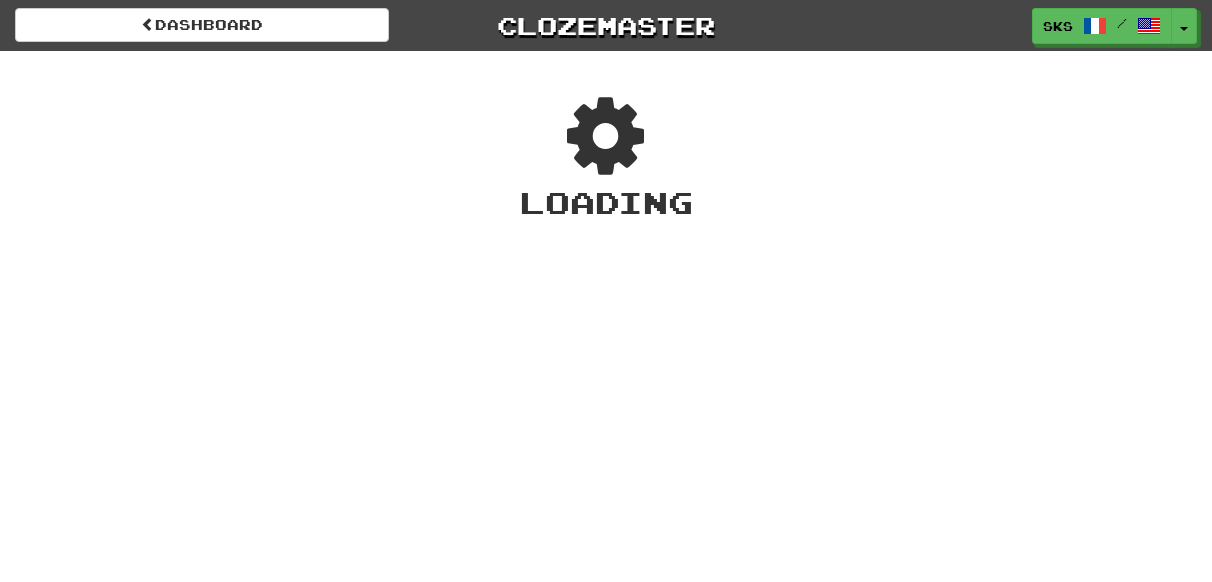 scroll, scrollTop: 0, scrollLeft: 0, axis: both 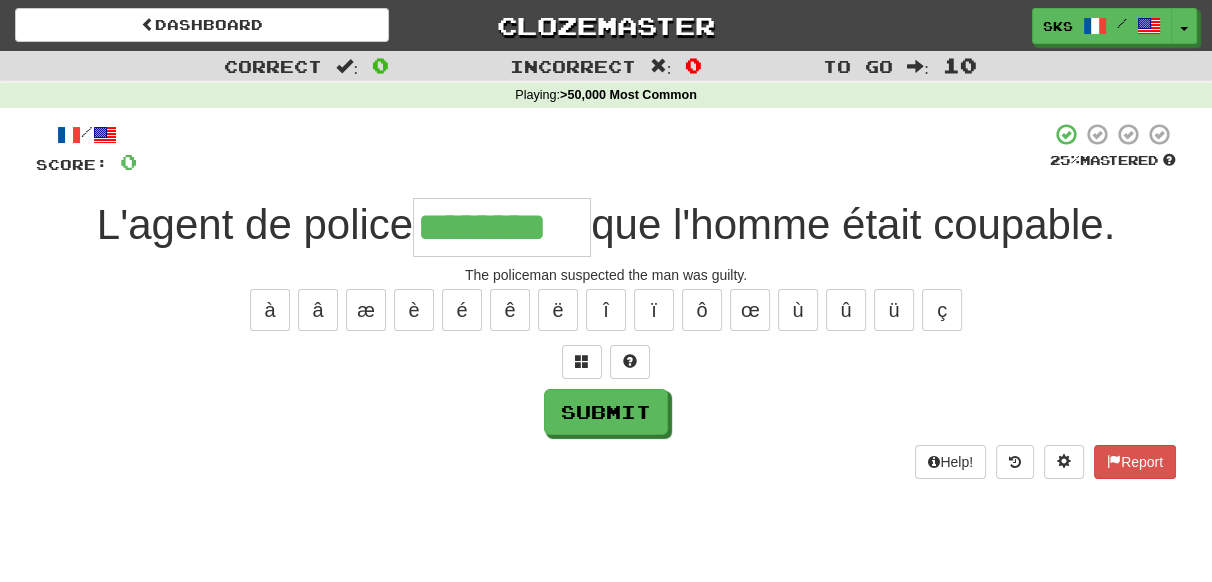 type on "********" 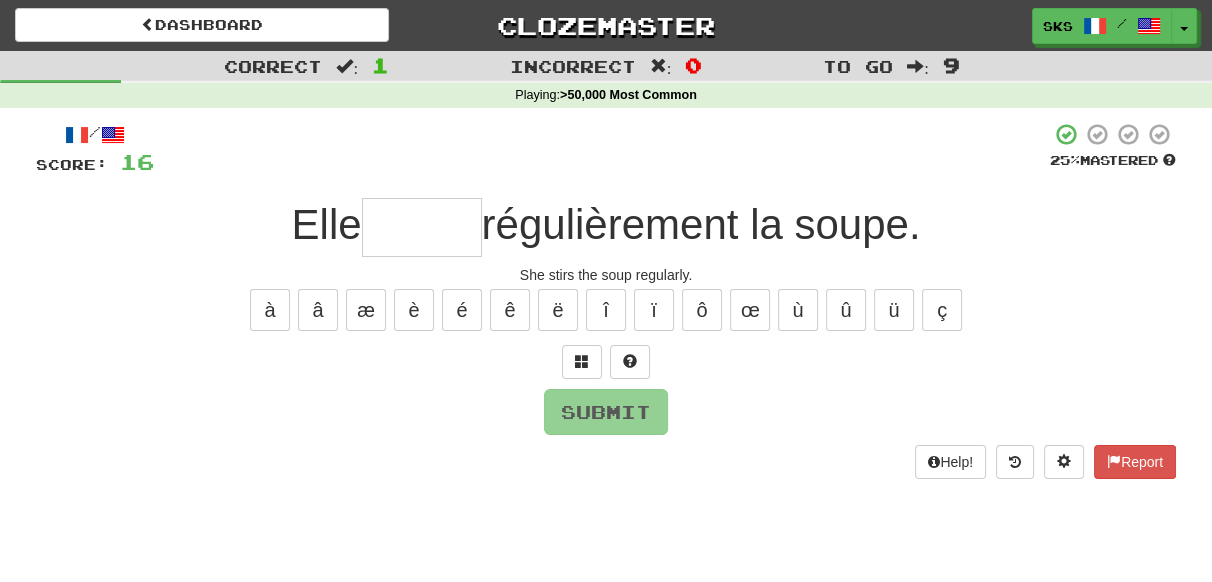 type on "*" 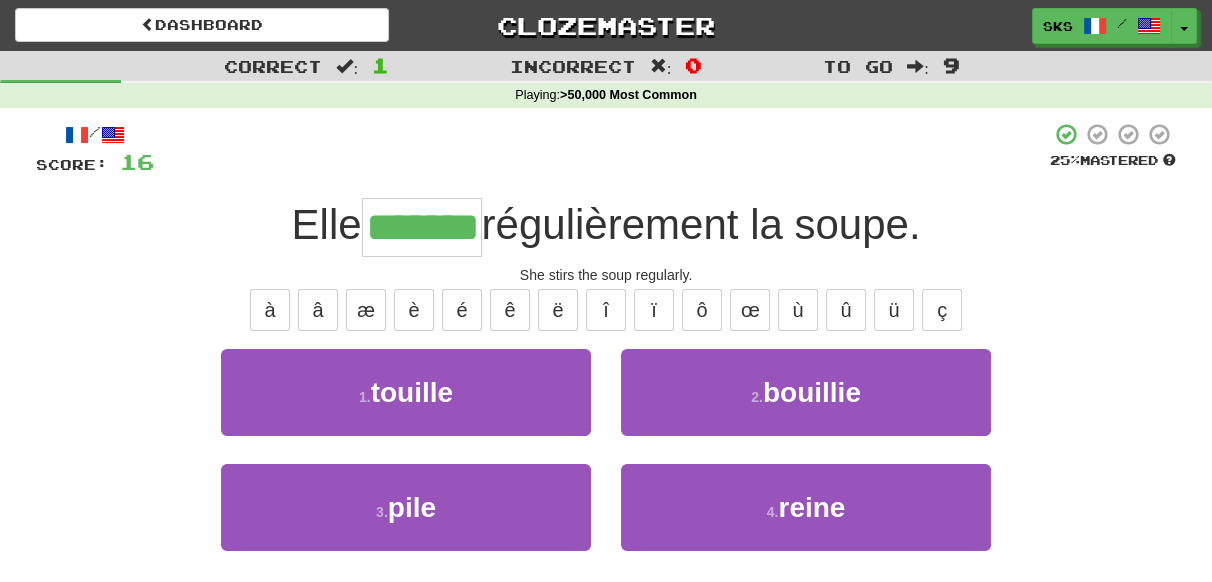 type on "*******" 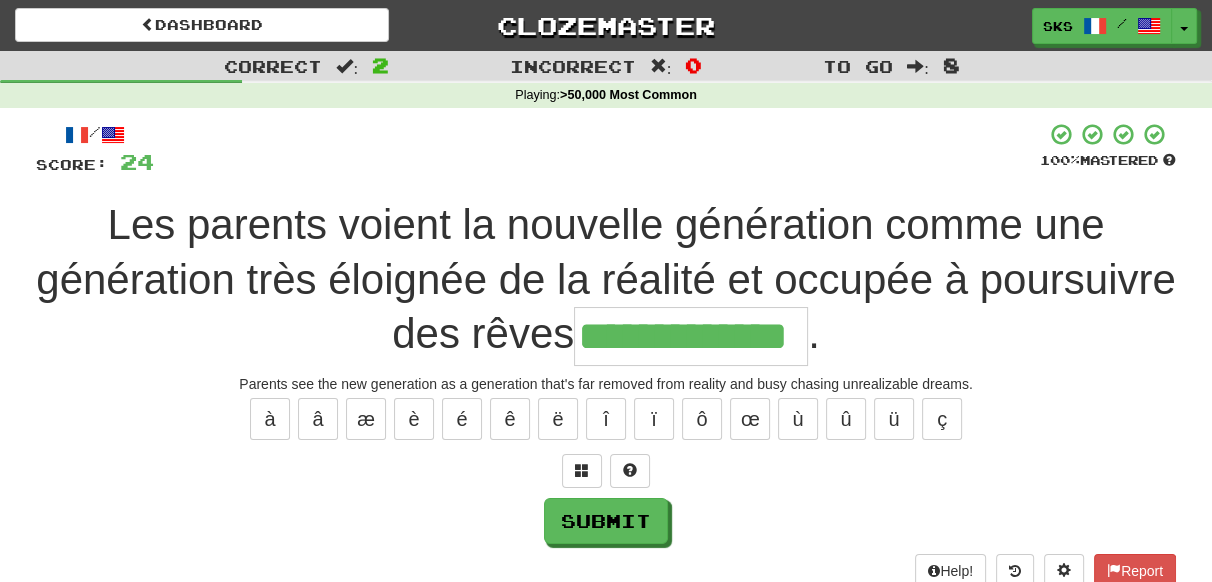 type on "**********" 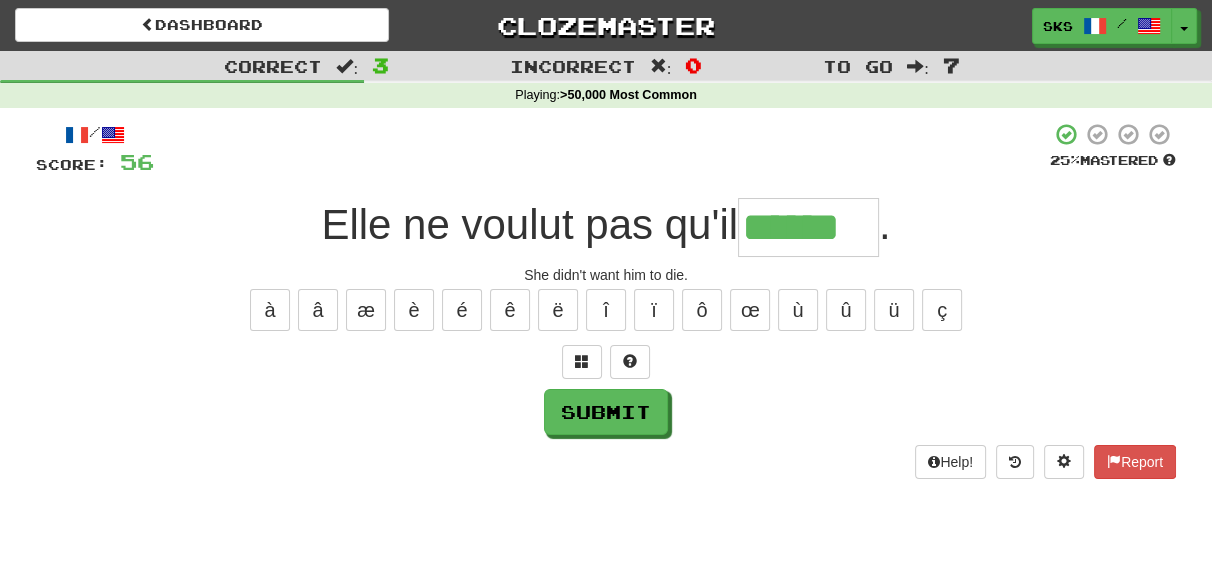 type on "******" 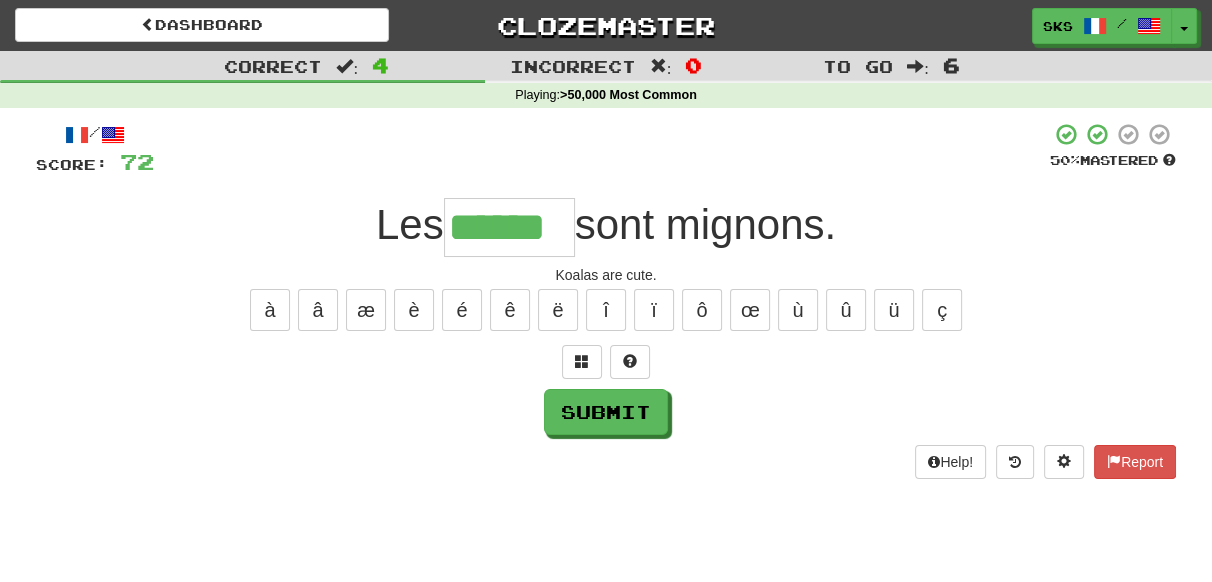 type on "******" 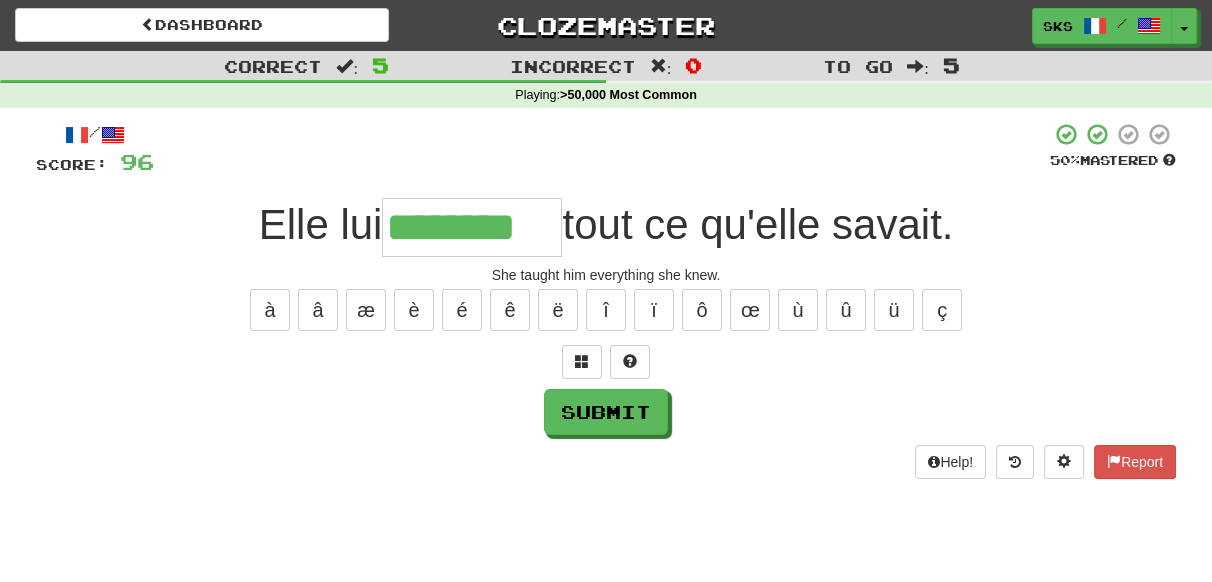 type on "********" 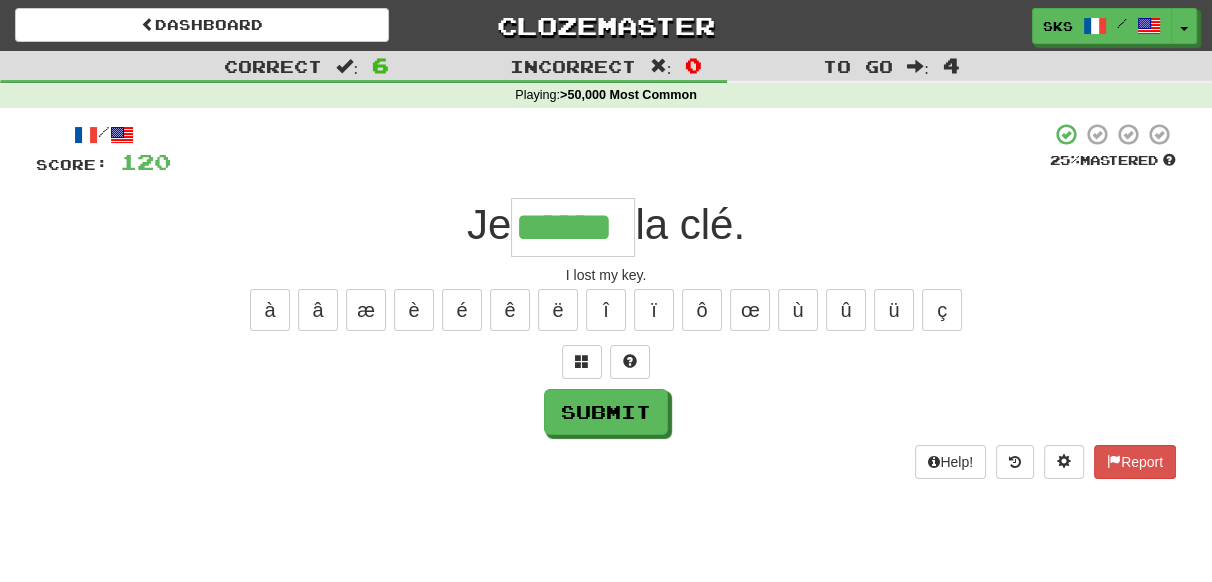 type on "******" 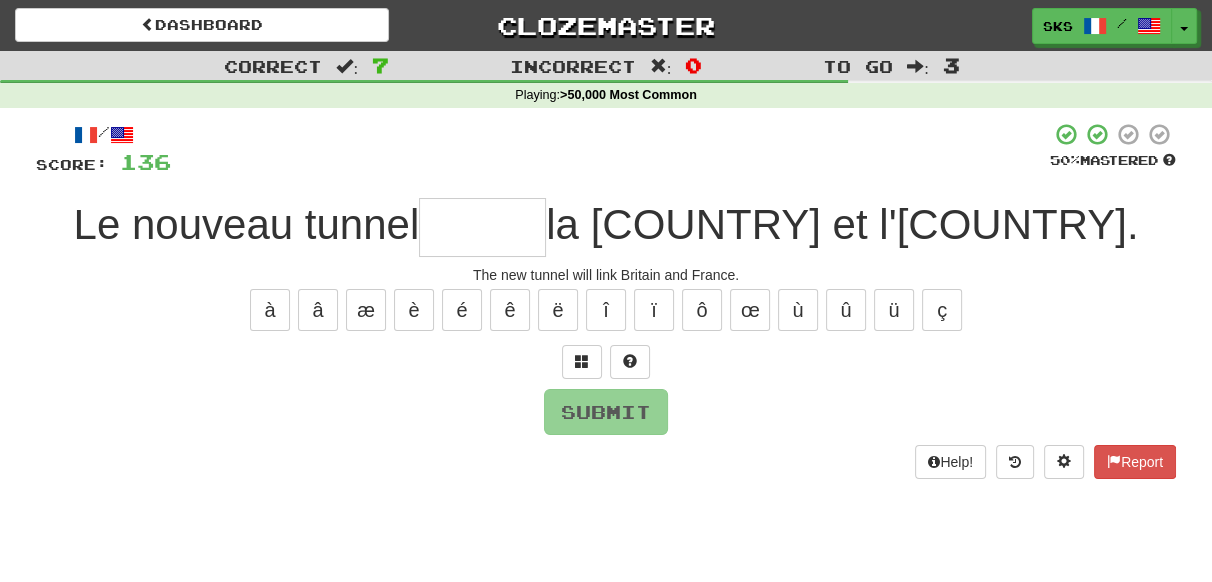 type on "*" 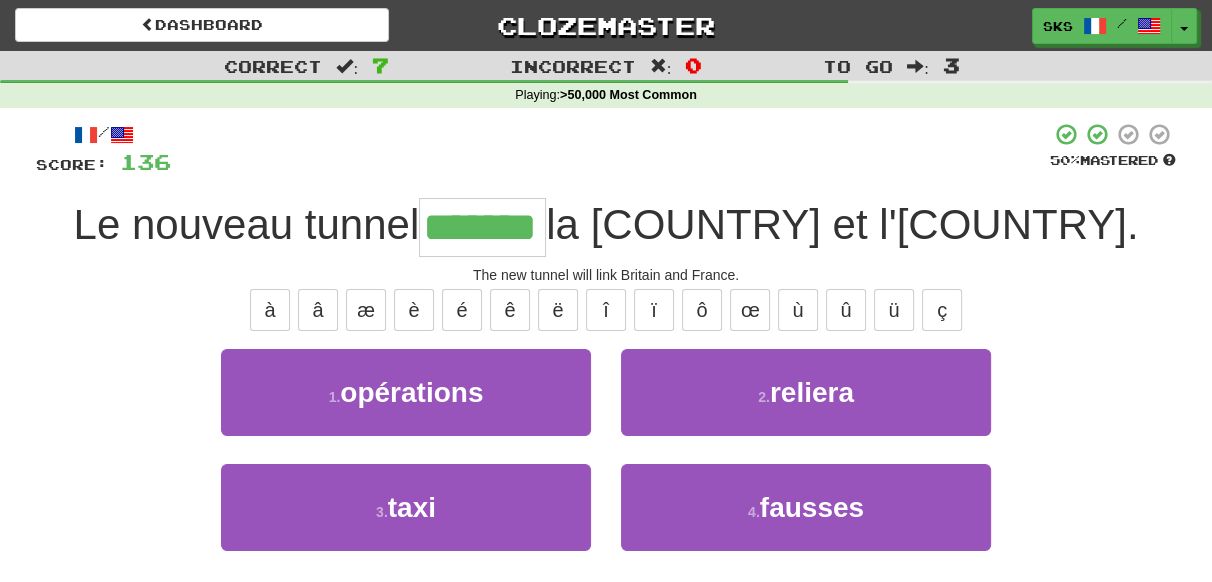 type on "*******" 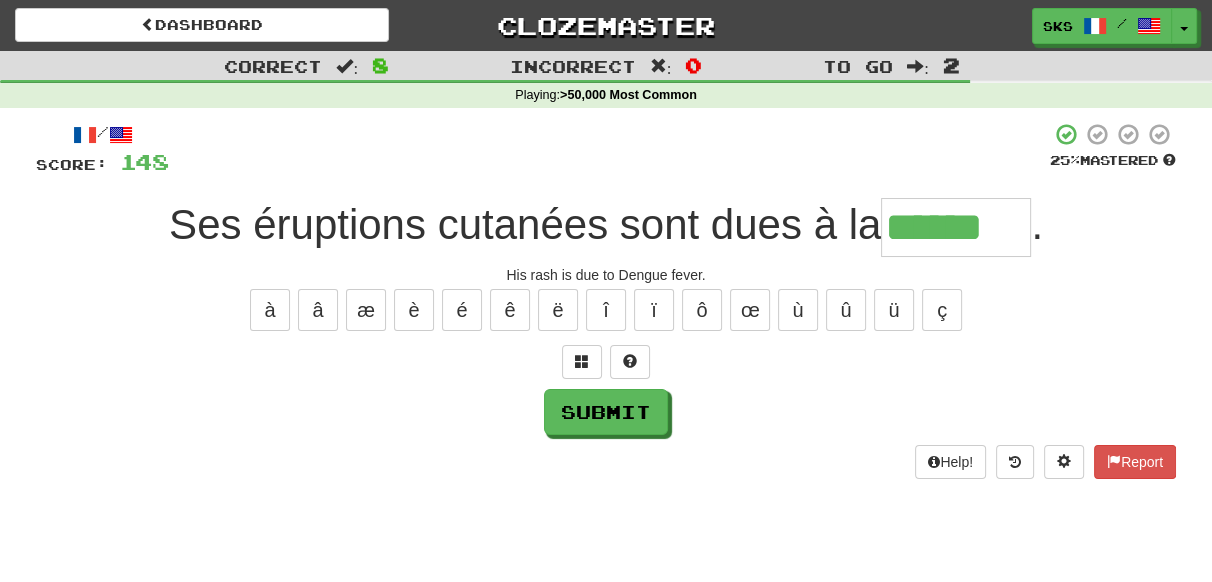 type on "******" 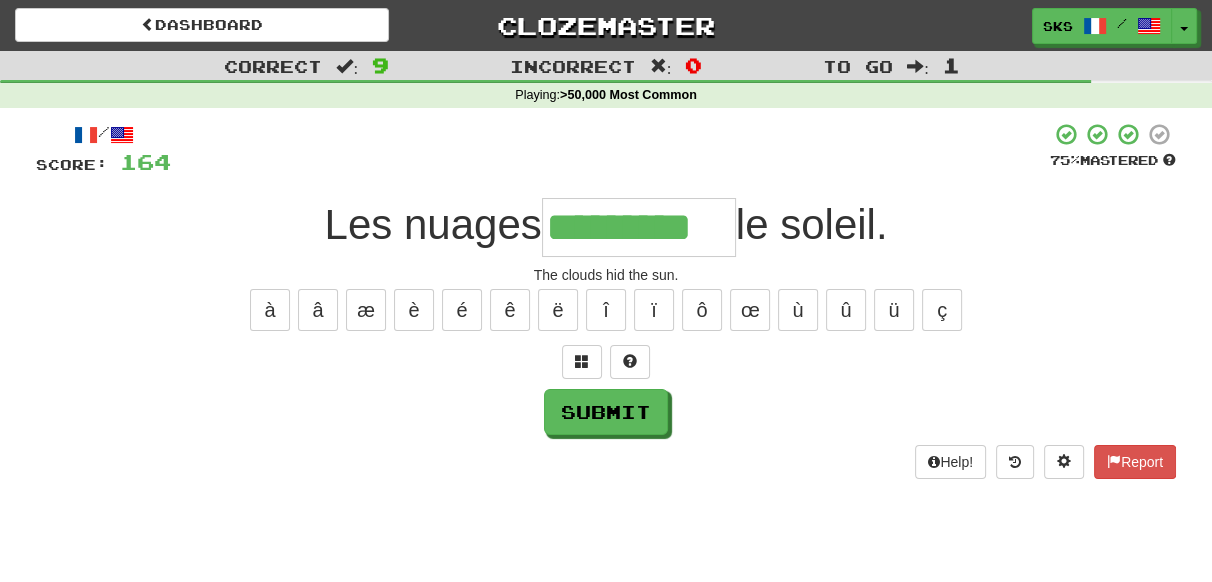 type on "*********" 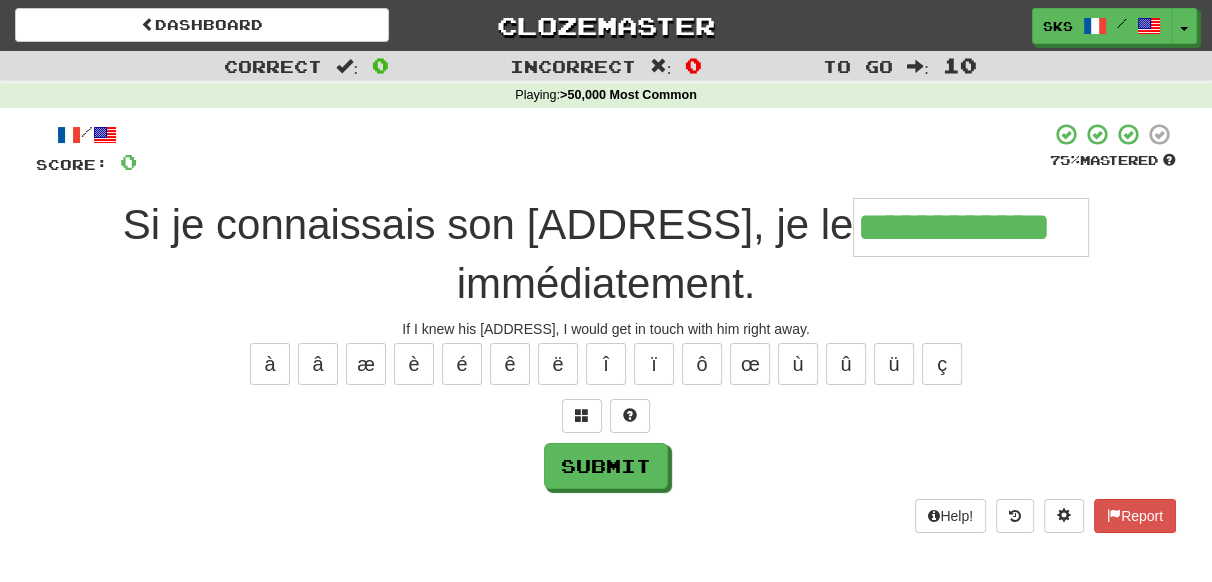 type on "**********" 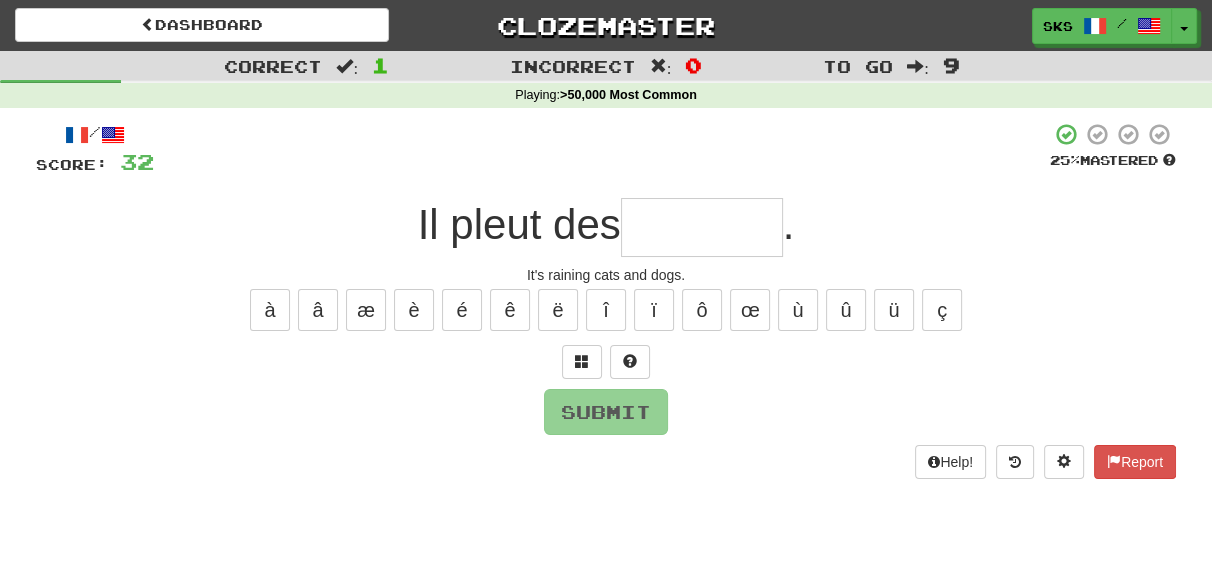 type on "*" 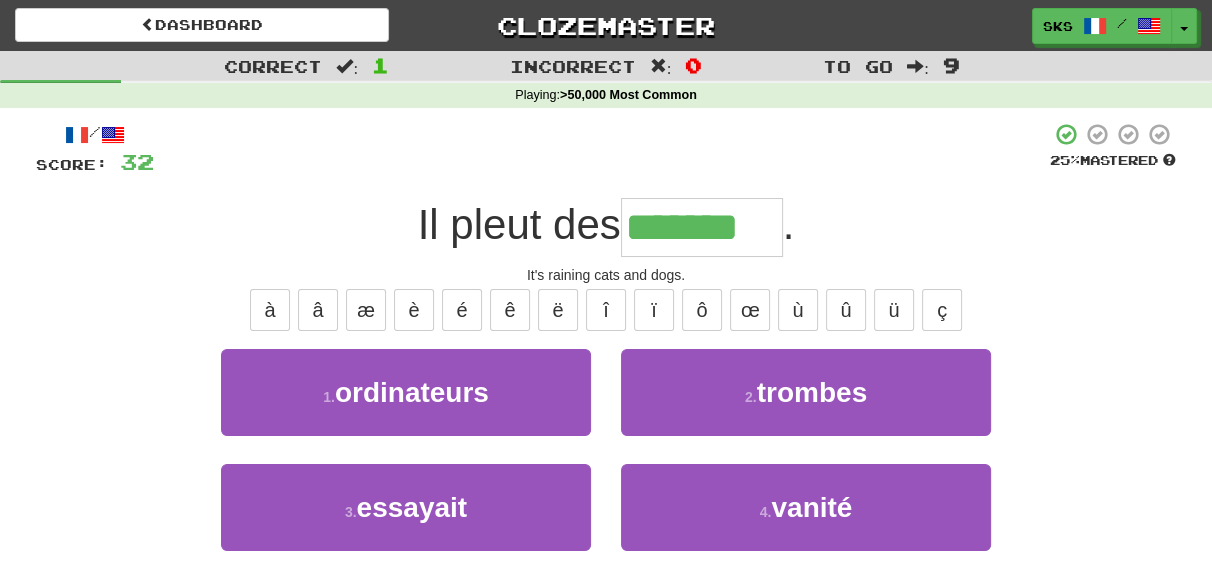 type on "*******" 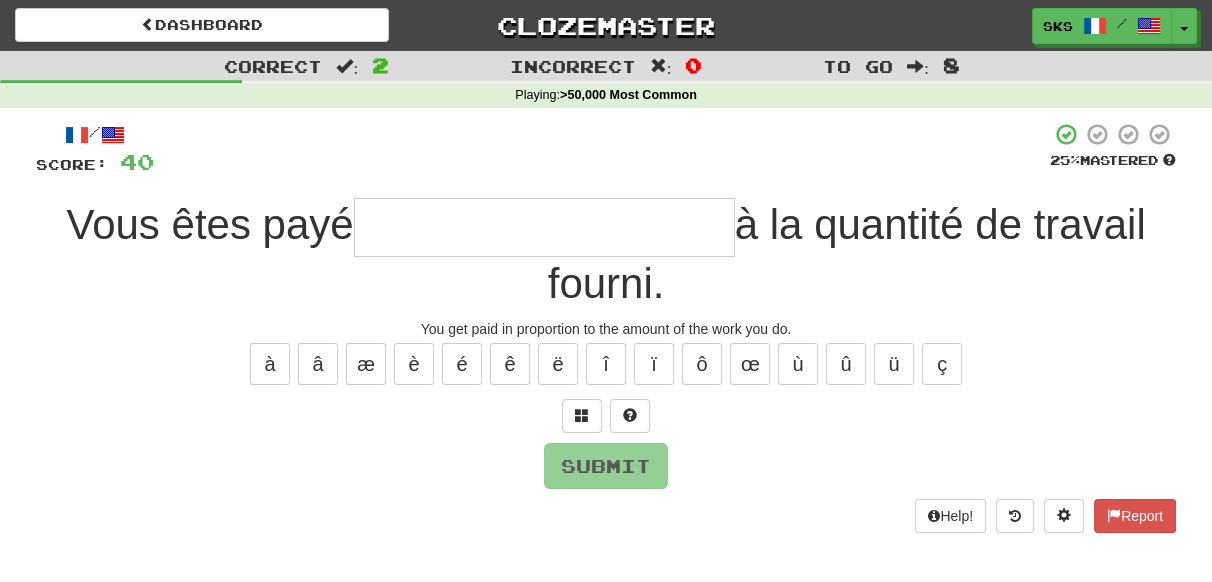 type on "*" 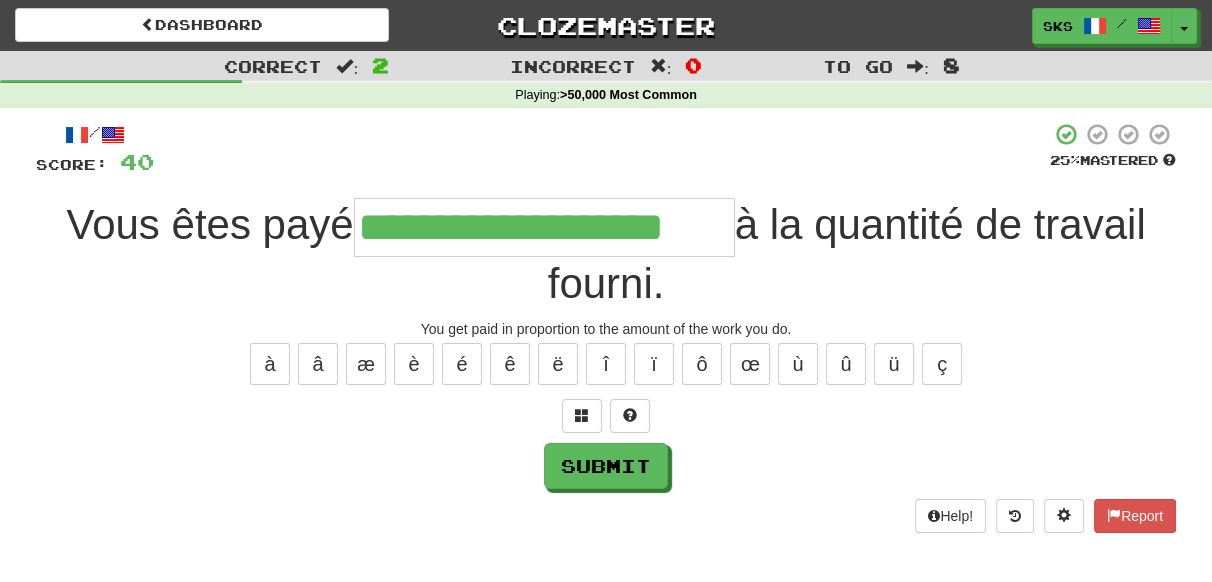 type on "**********" 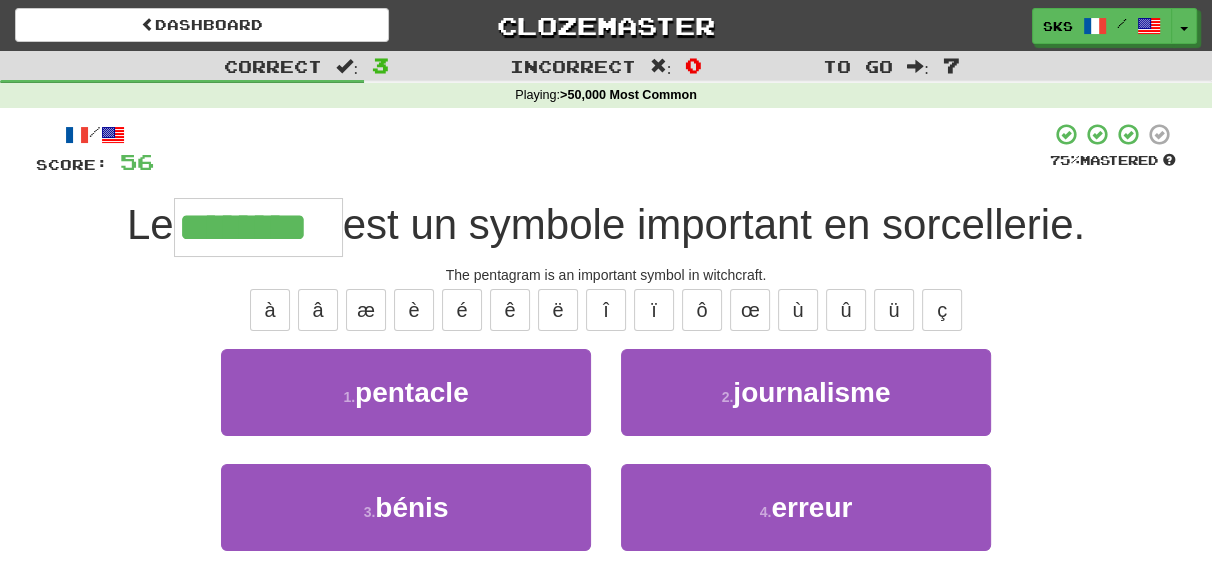 type on "********" 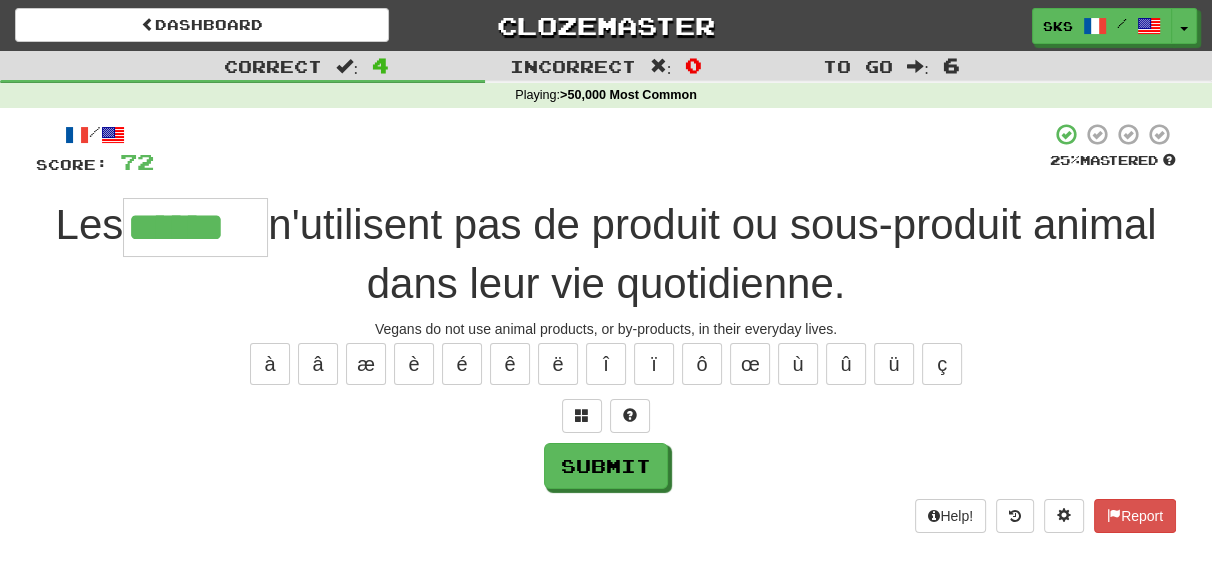 type on "******" 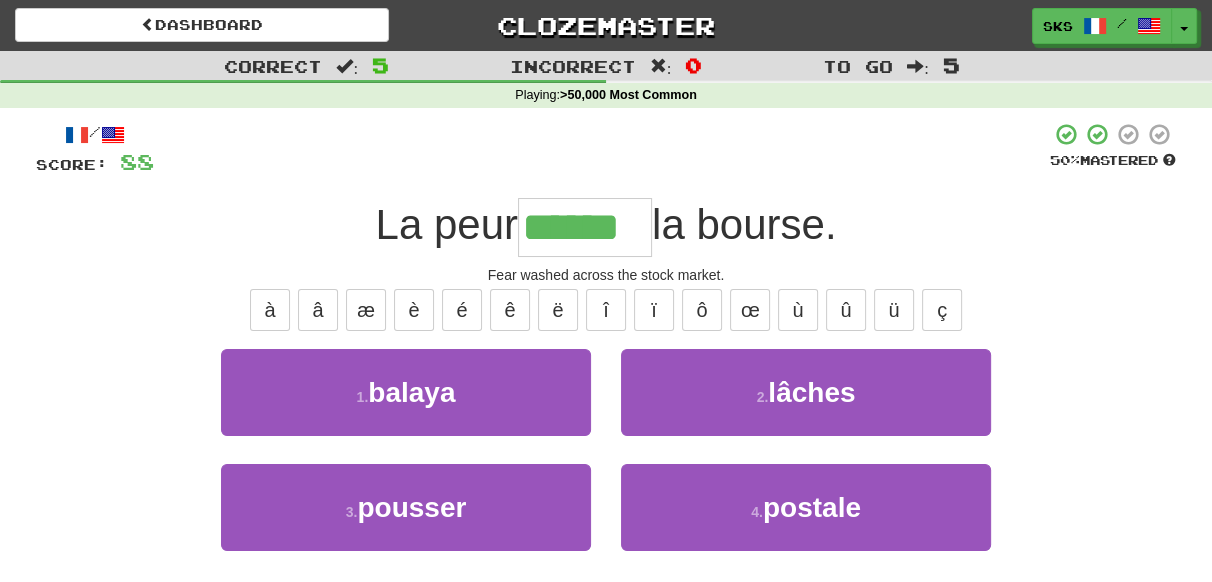 type on "******" 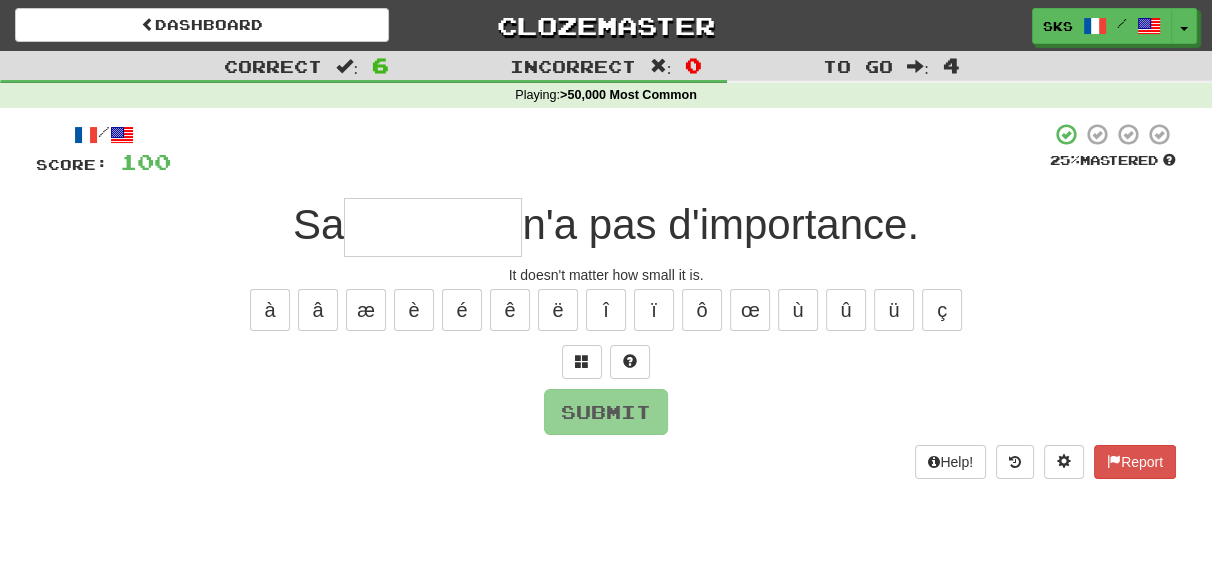 type on "*" 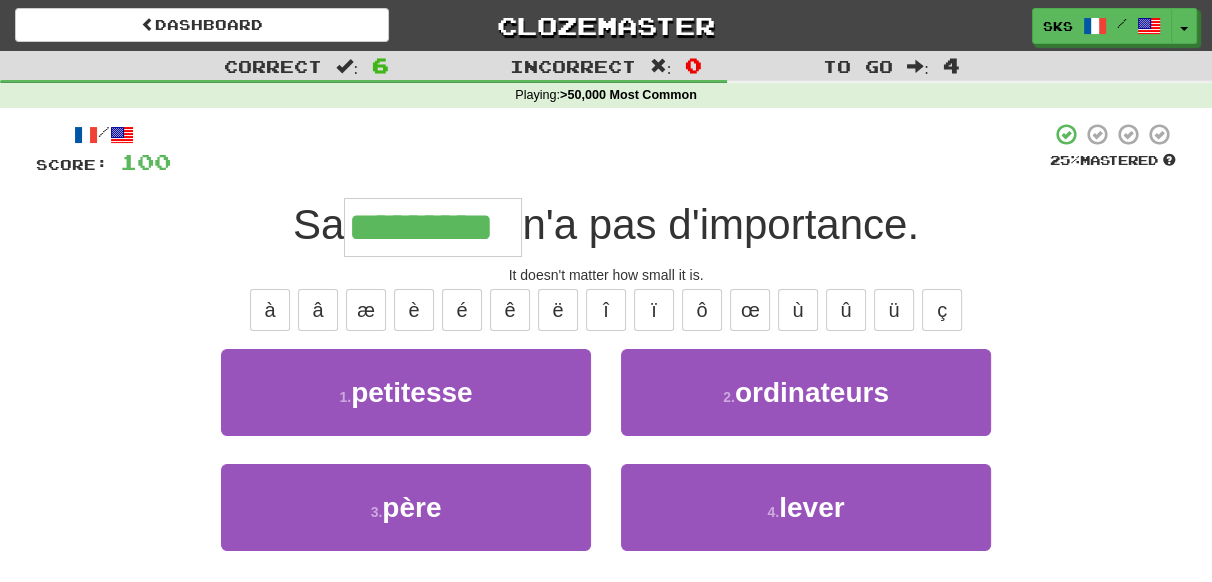 type on "*********" 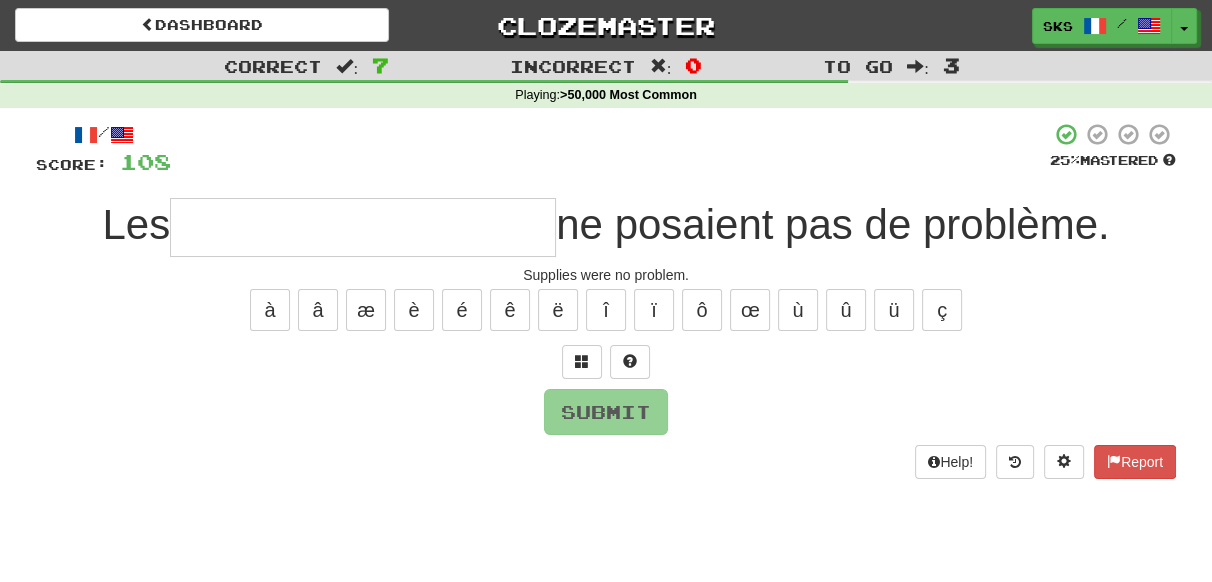 type on "*" 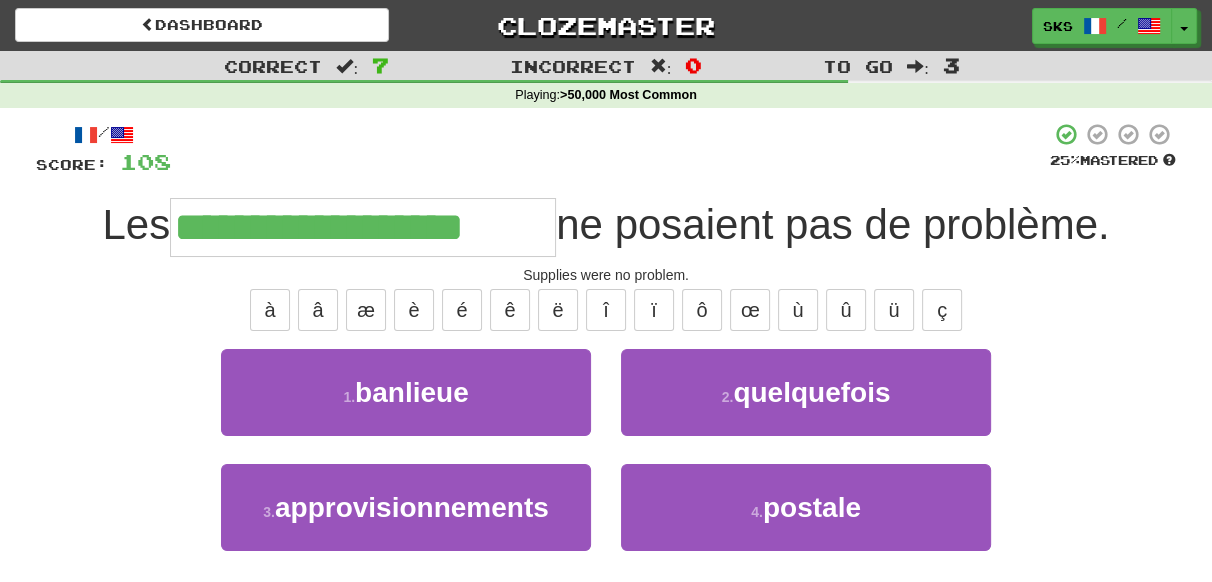 type on "**********" 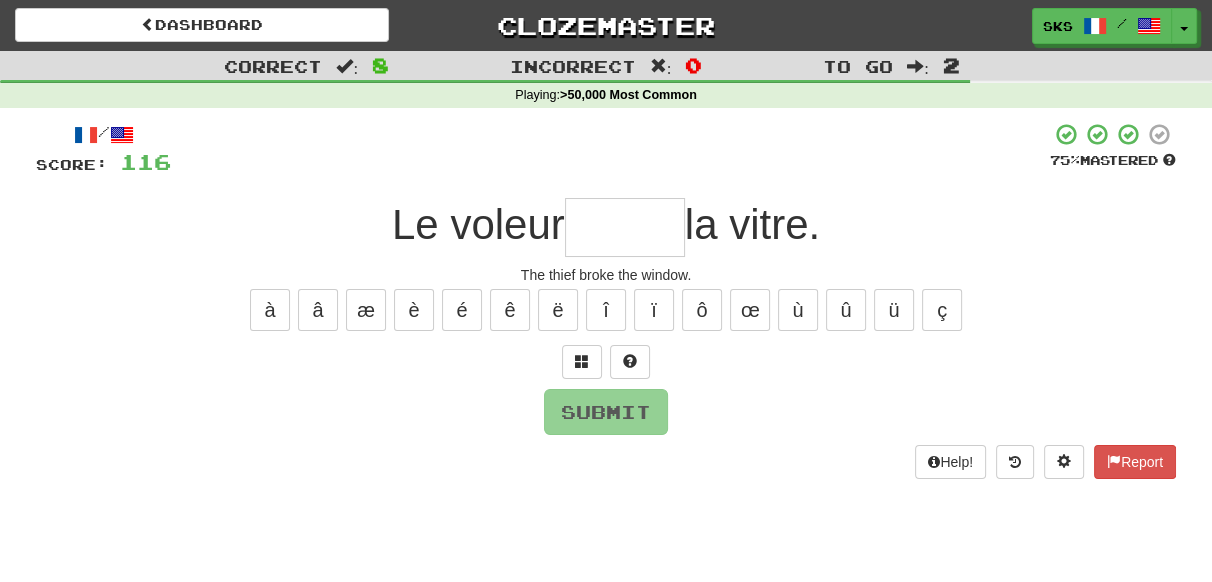 type on "*" 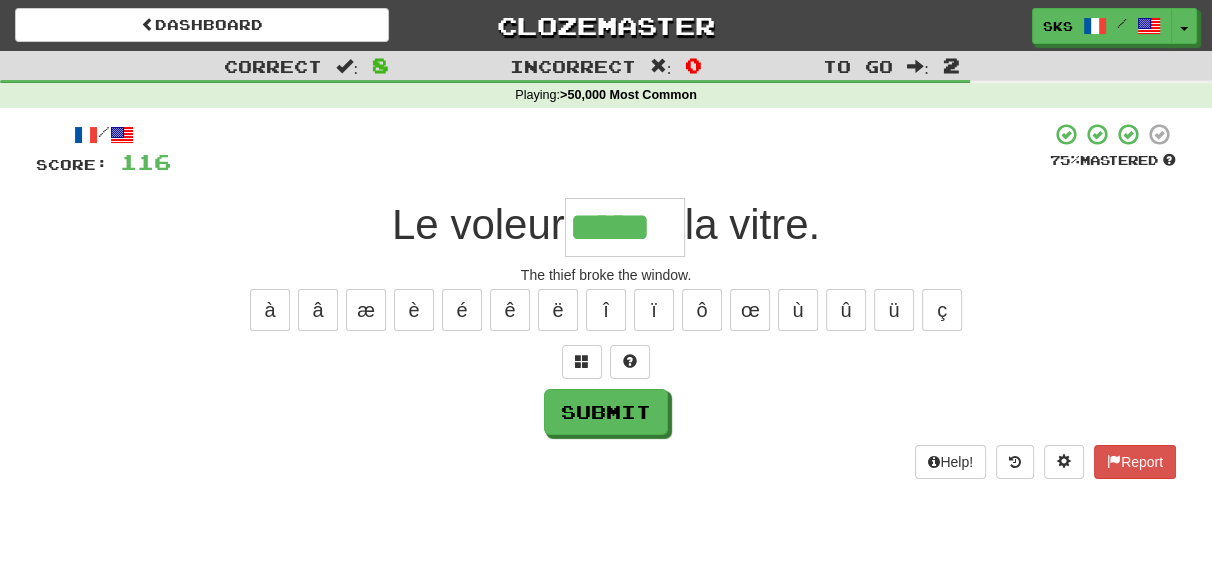 type on "*****" 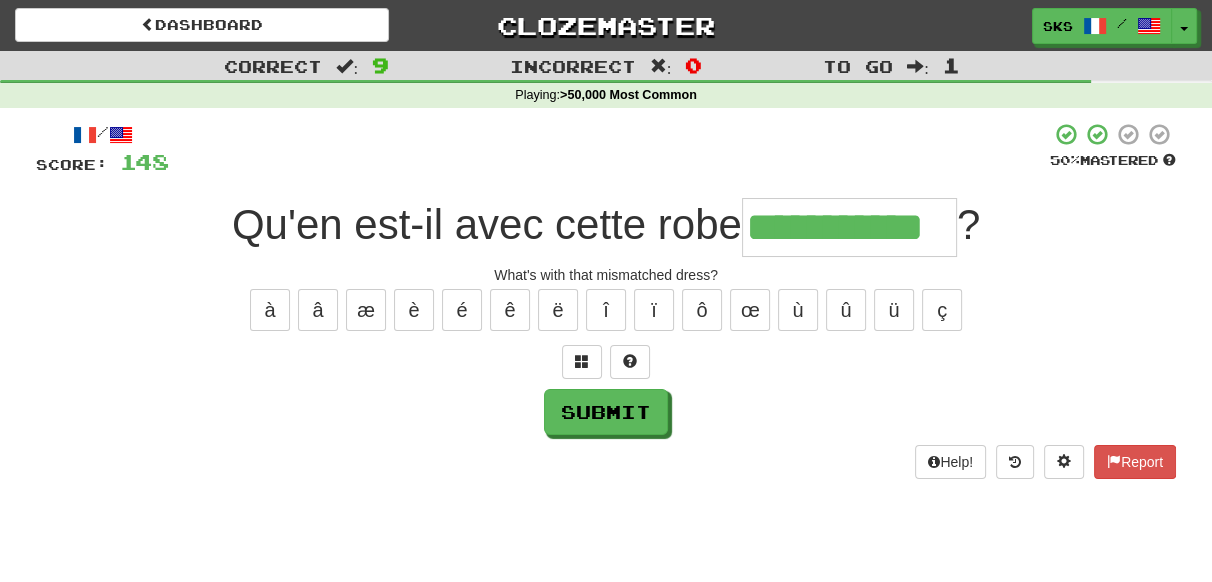 type on "**********" 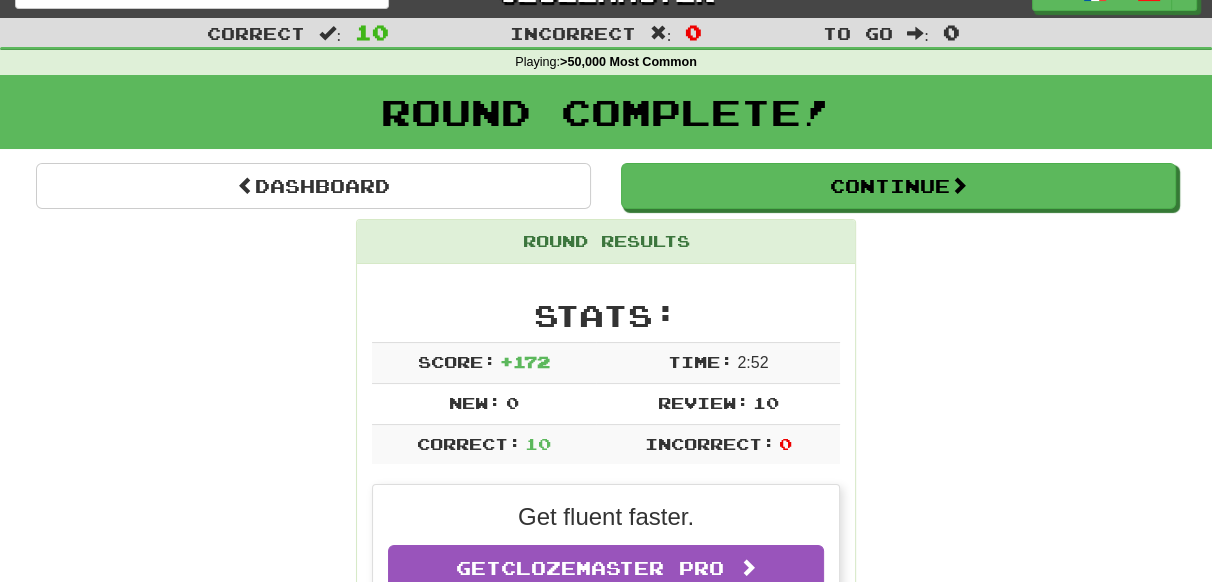 scroll, scrollTop: 0, scrollLeft: 0, axis: both 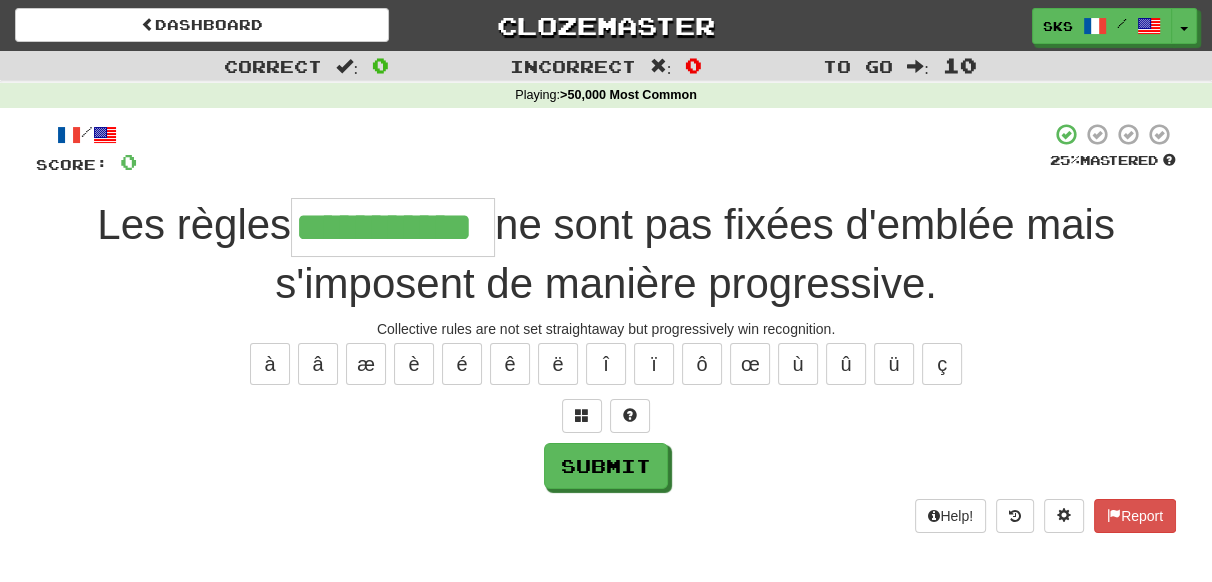 type on "**********" 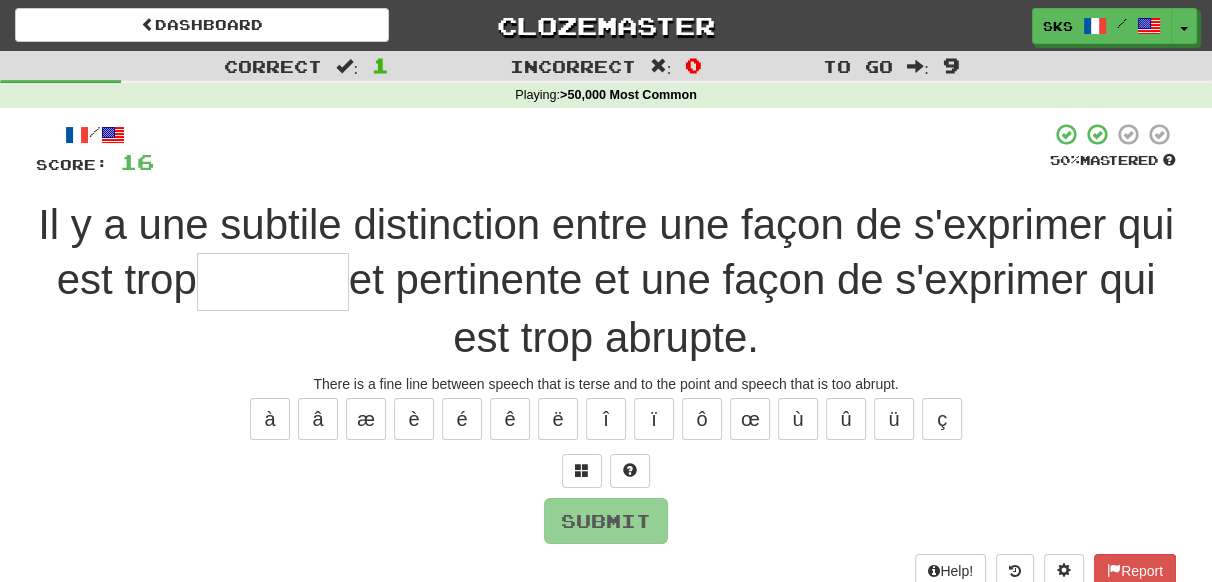 type on "*" 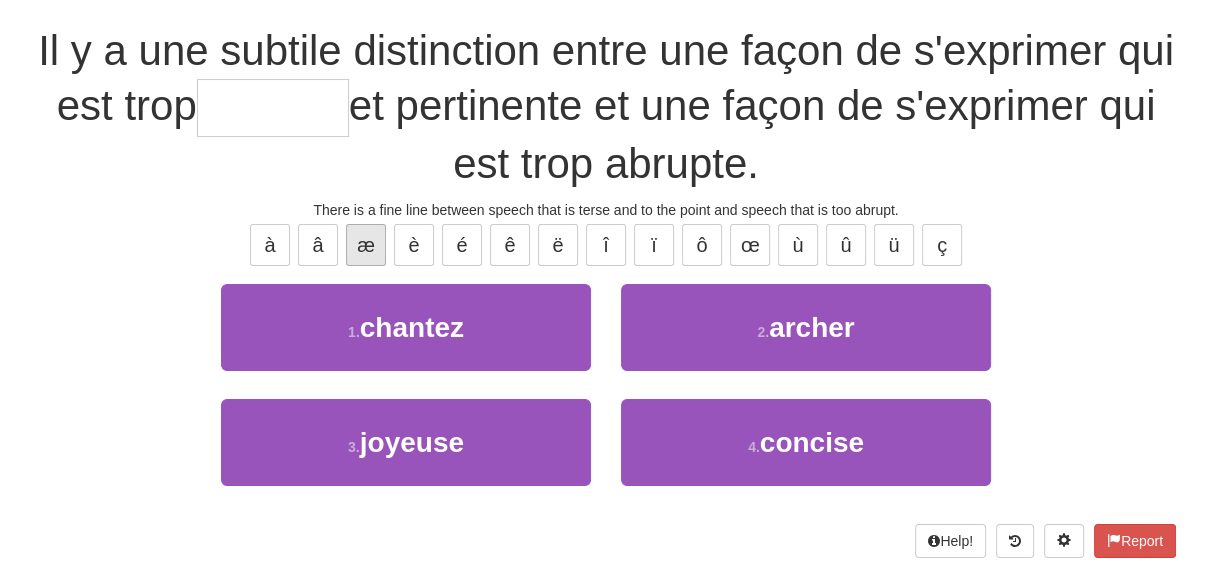 scroll, scrollTop: 181, scrollLeft: 0, axis: vertical 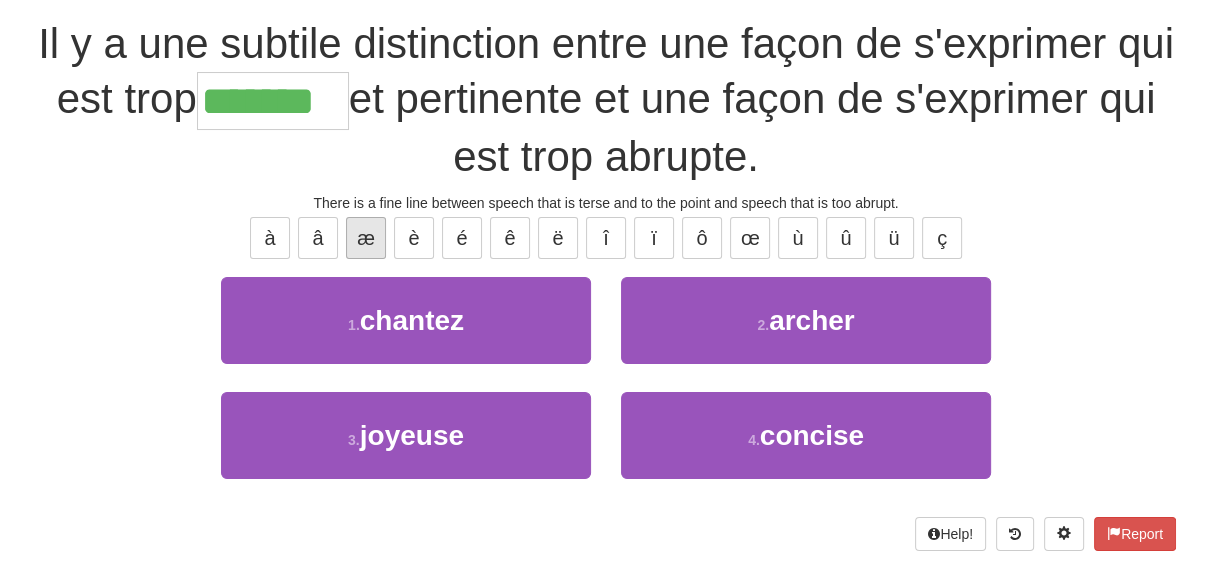 type on "*******" 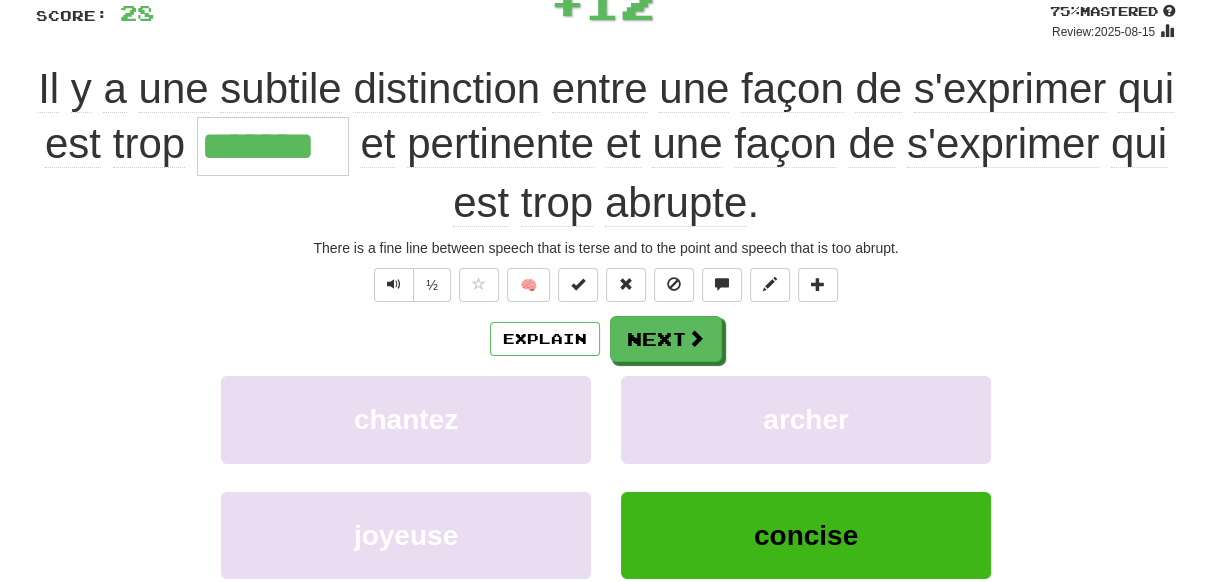 scroll, scrollTop: 103, scrollLeft: 0, axis: vertical 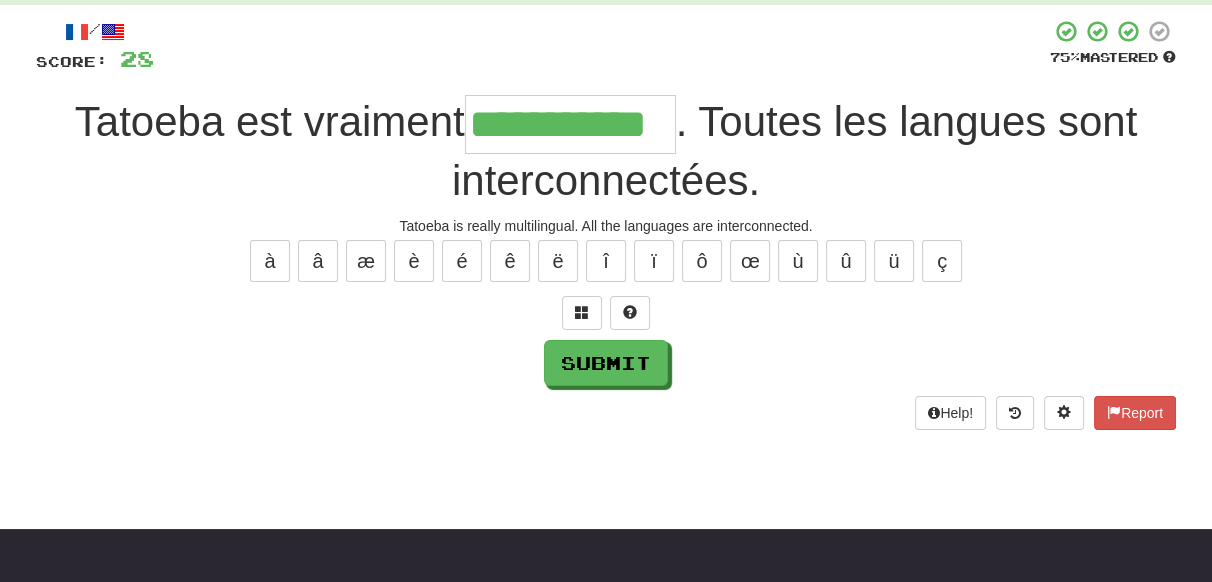 type on "**********" 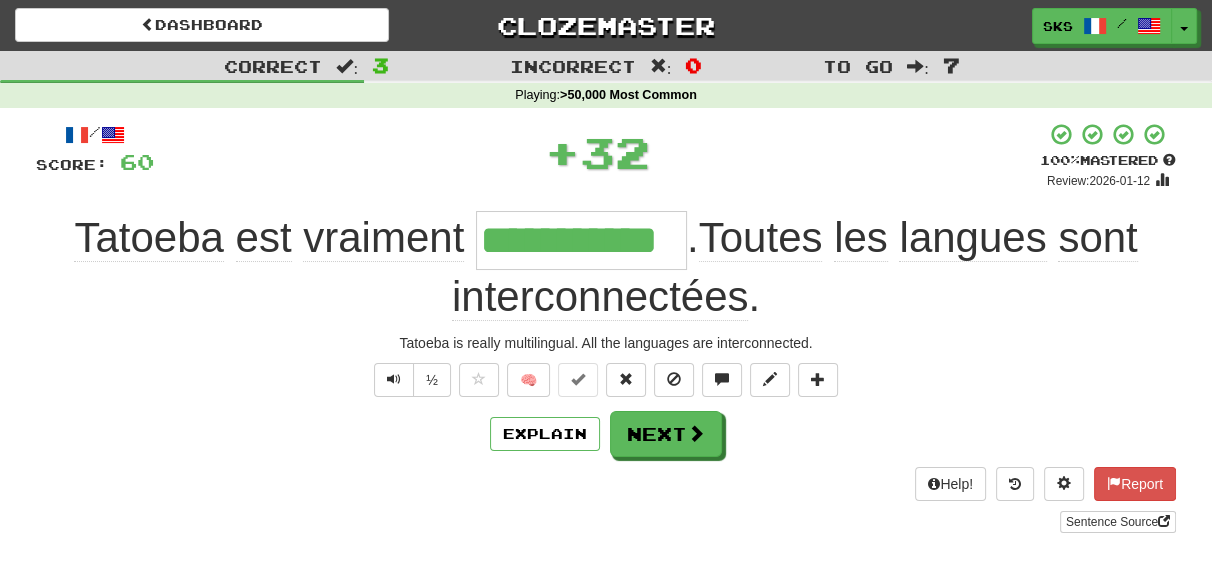scroll, scrollTop: 0, scrollLeft: 0, axis: both 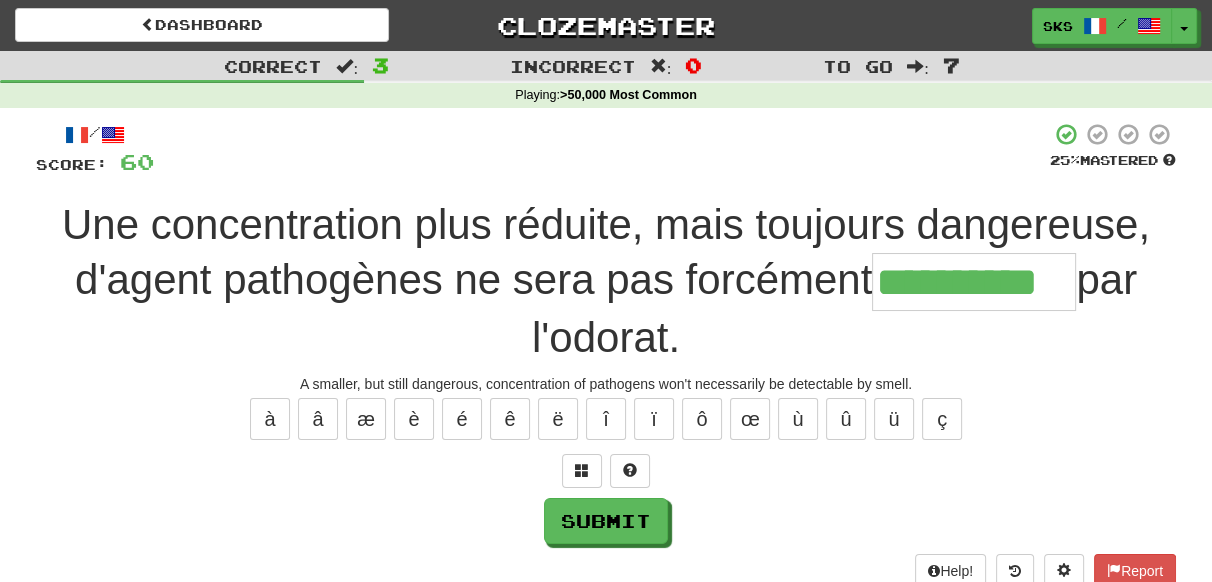 type on "**********" 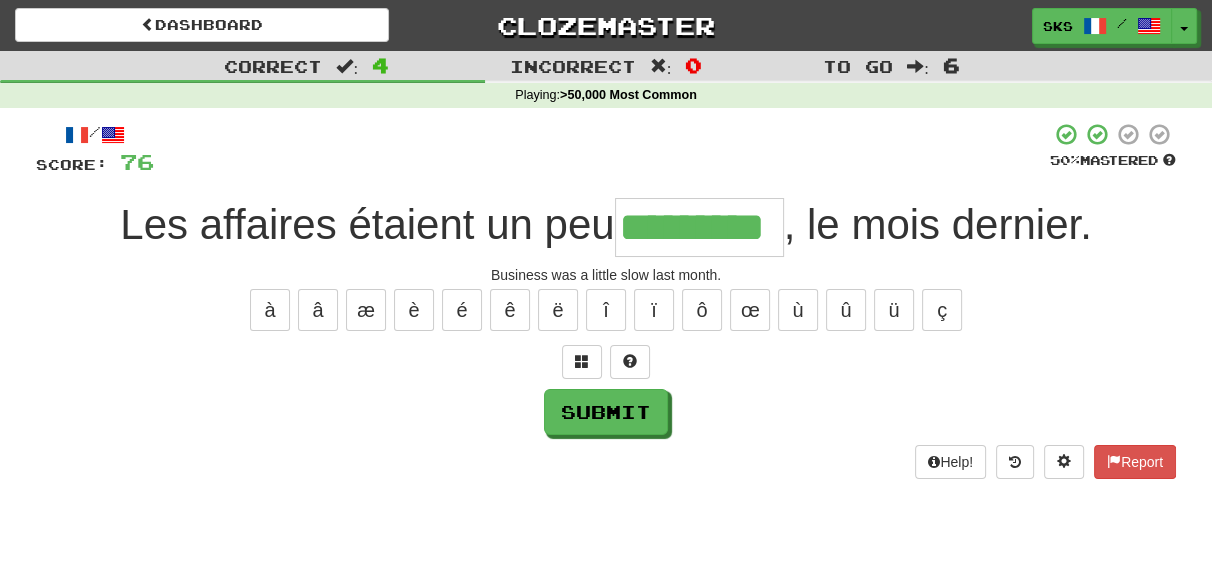 type on "*********" 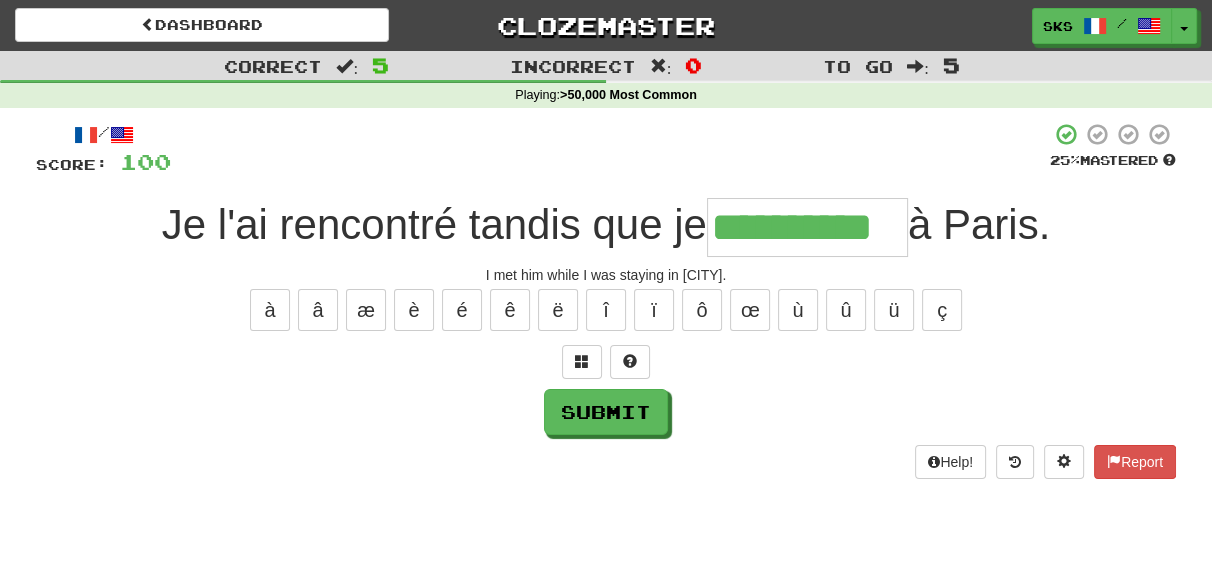 type on "**********" 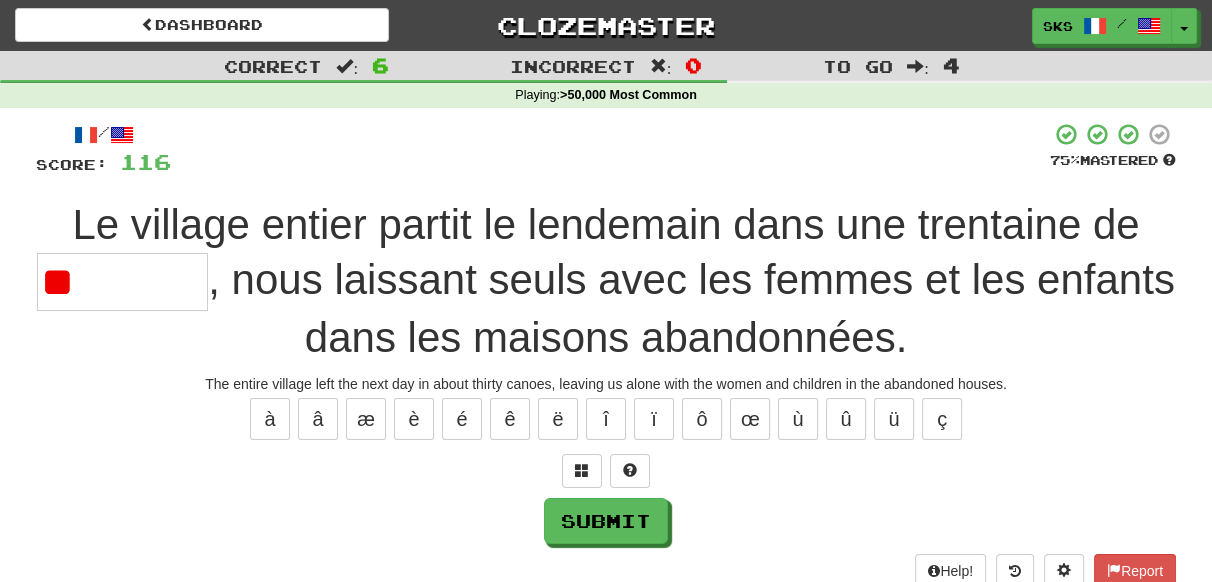 type on "*" 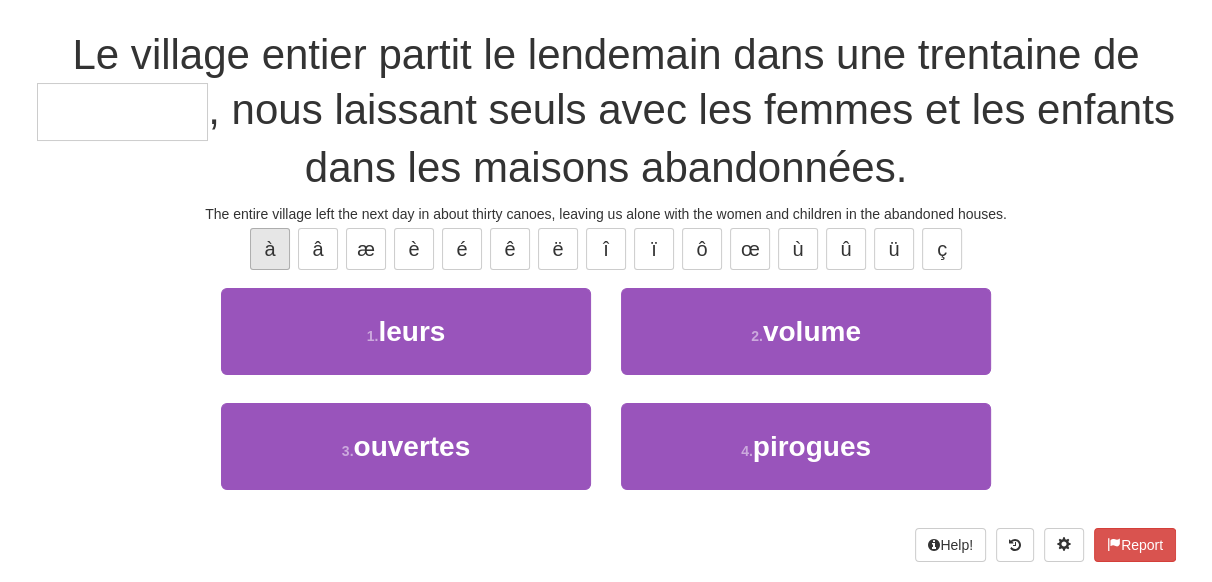 scroll, scrollTop: 181, scrollLeft: 0, axis: vertical 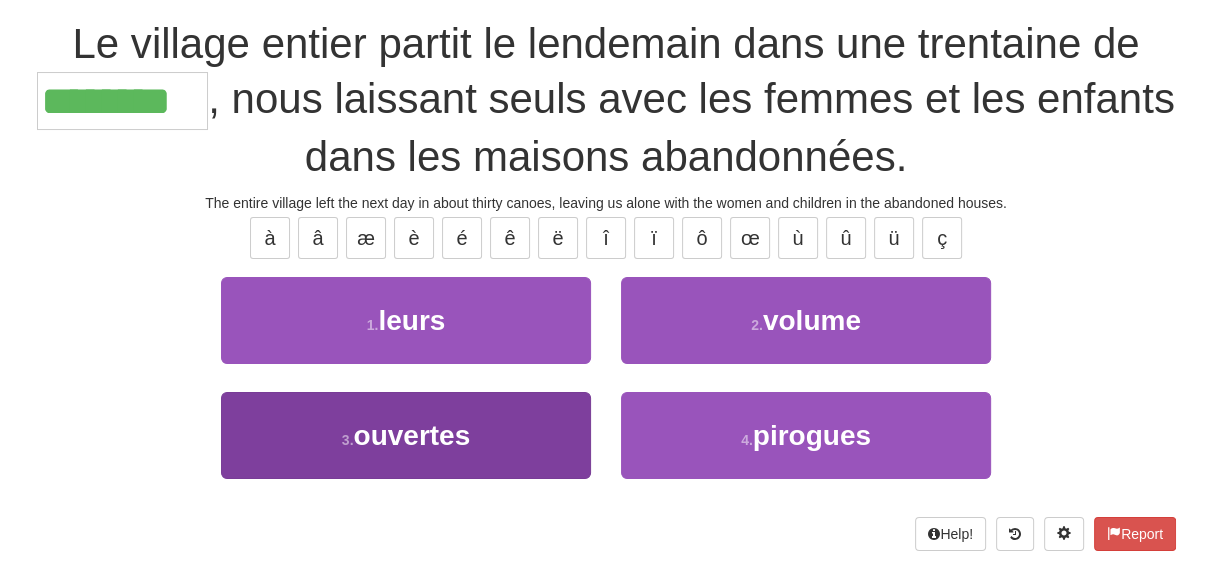 type on "********" 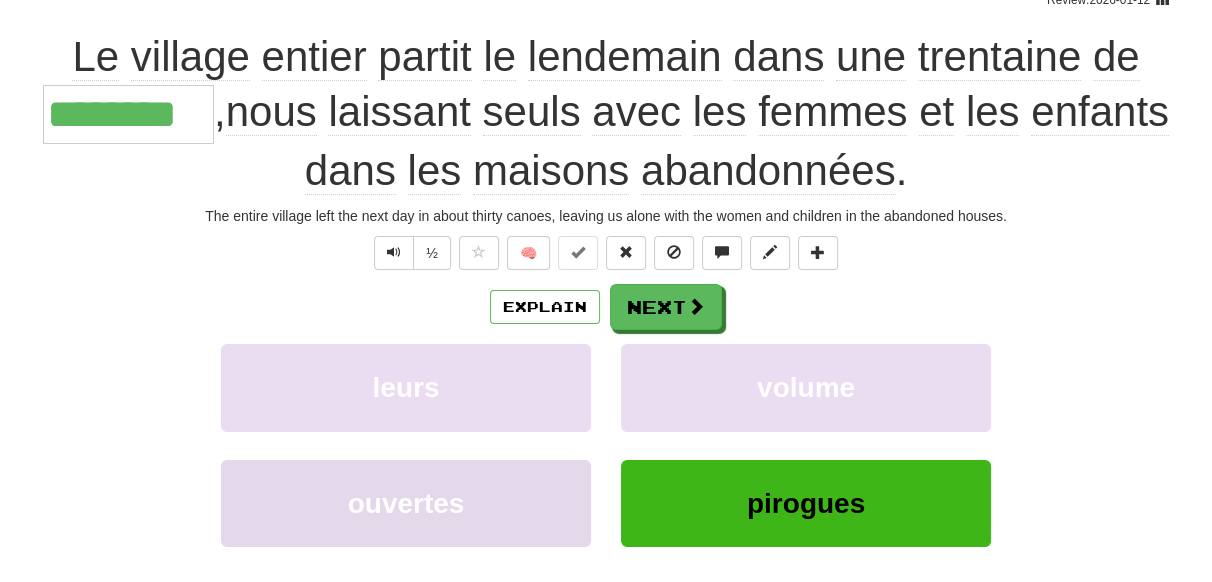 scroll, scrollTop: 194, scrollLeft: 0, axis: vertical 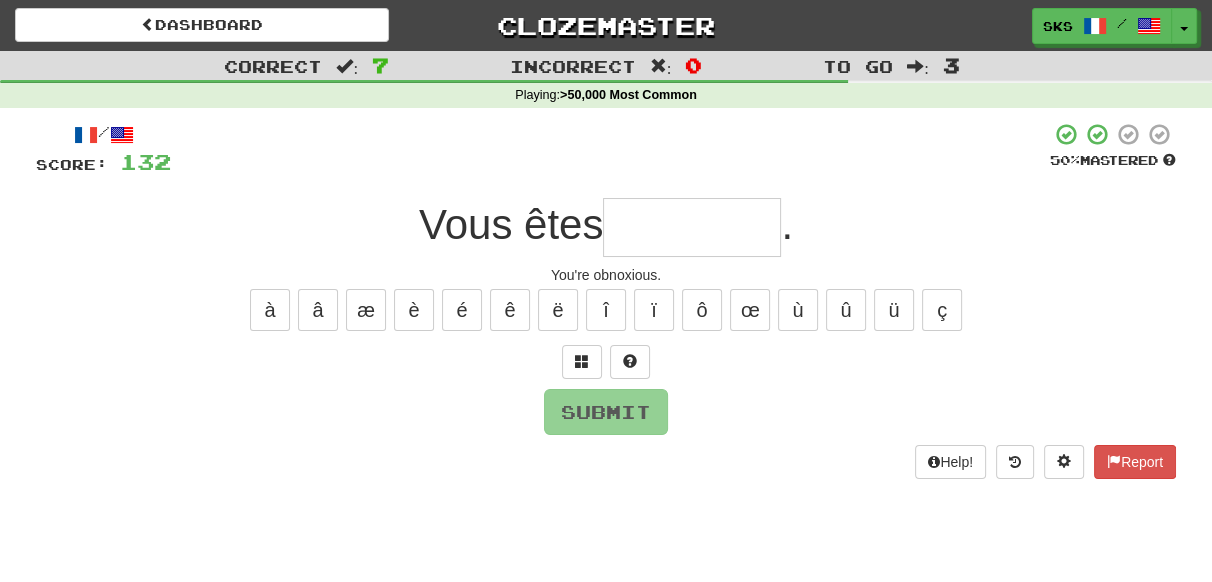 type on "*" 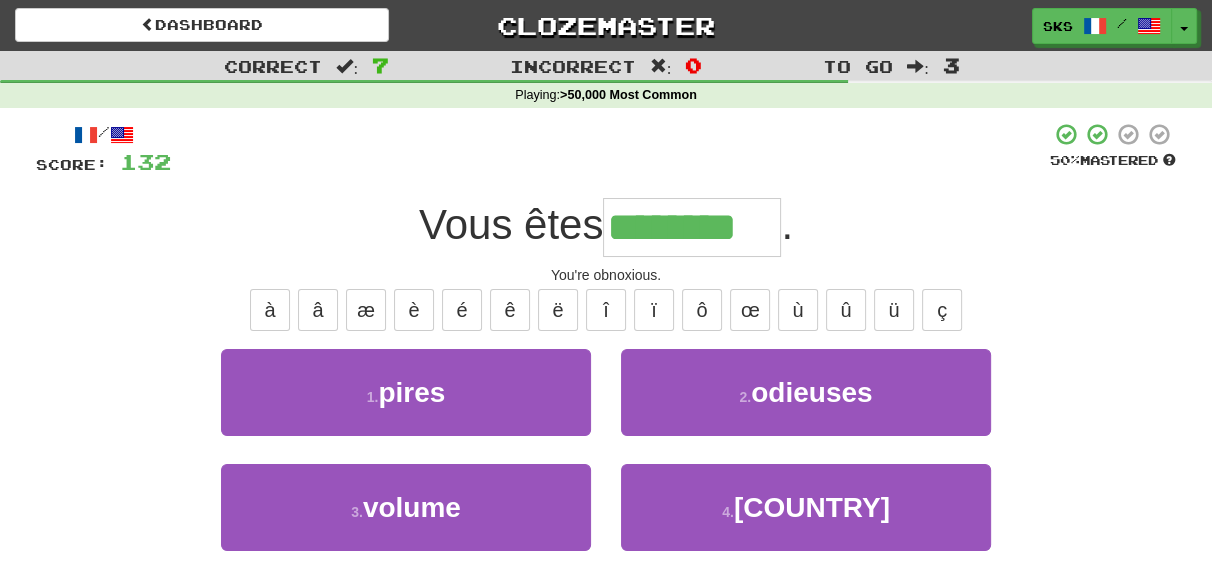 type on "********" 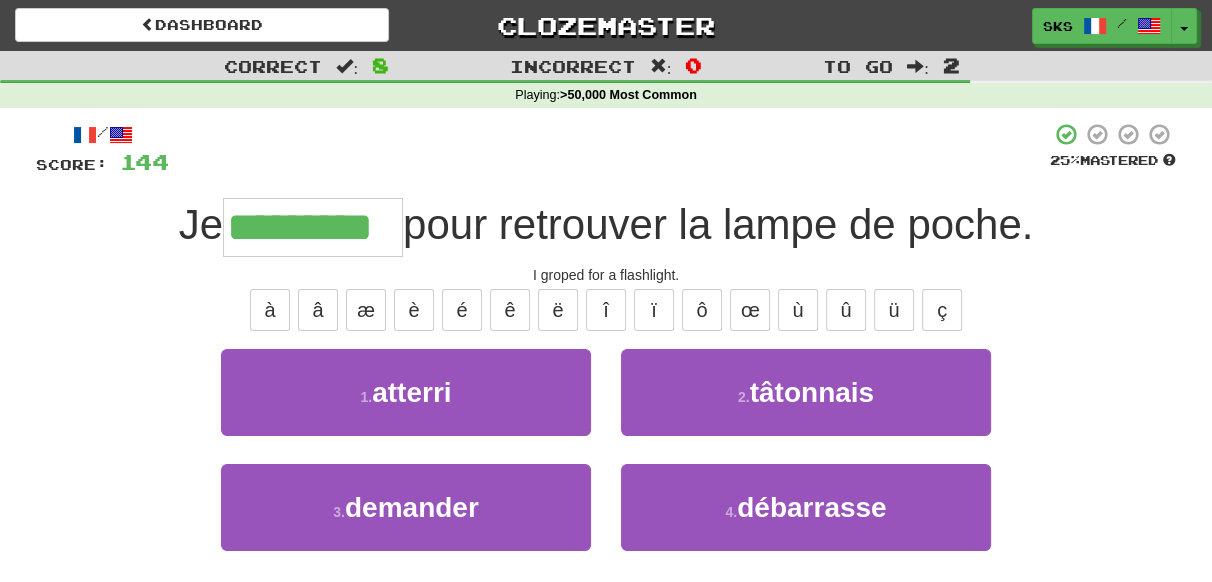 type on "*********" 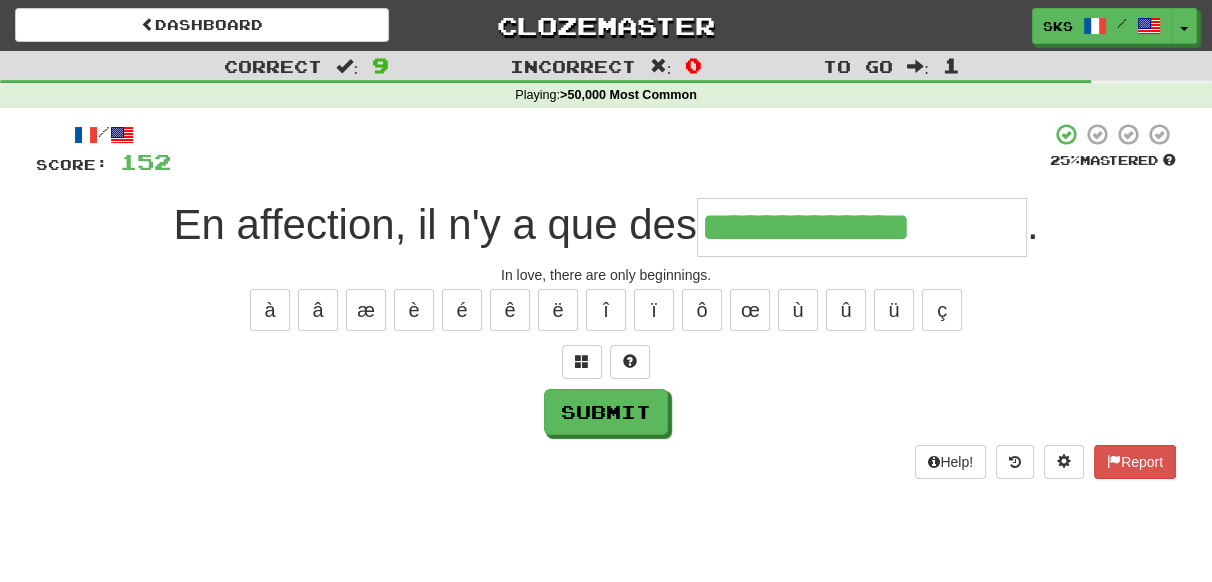 type on "**********" 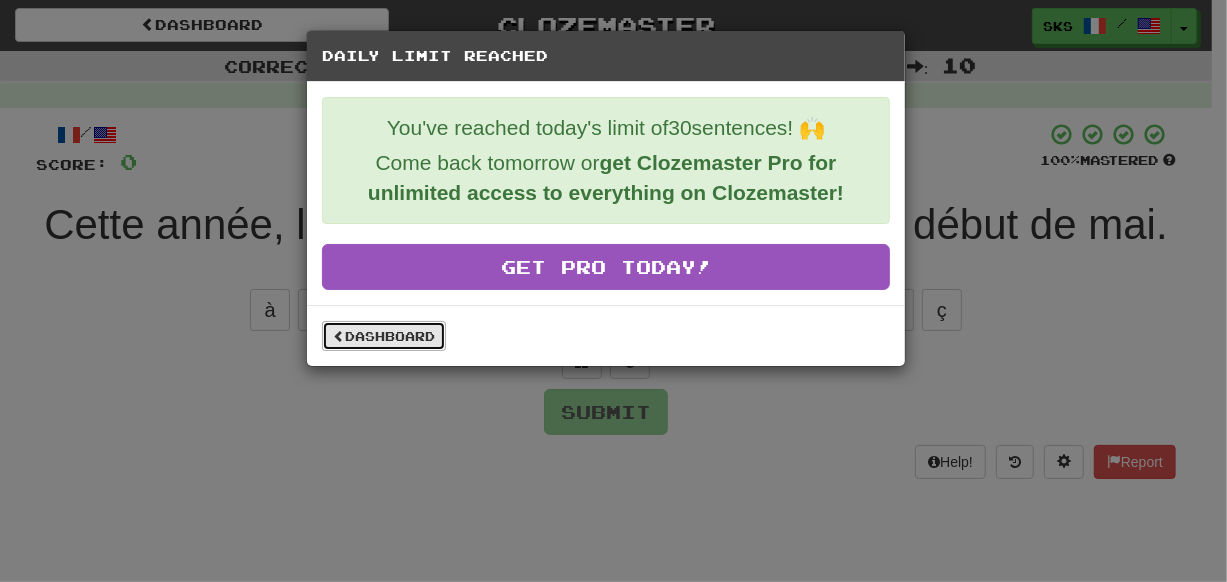click on "Dashboard" at bounding box center (384, 336) 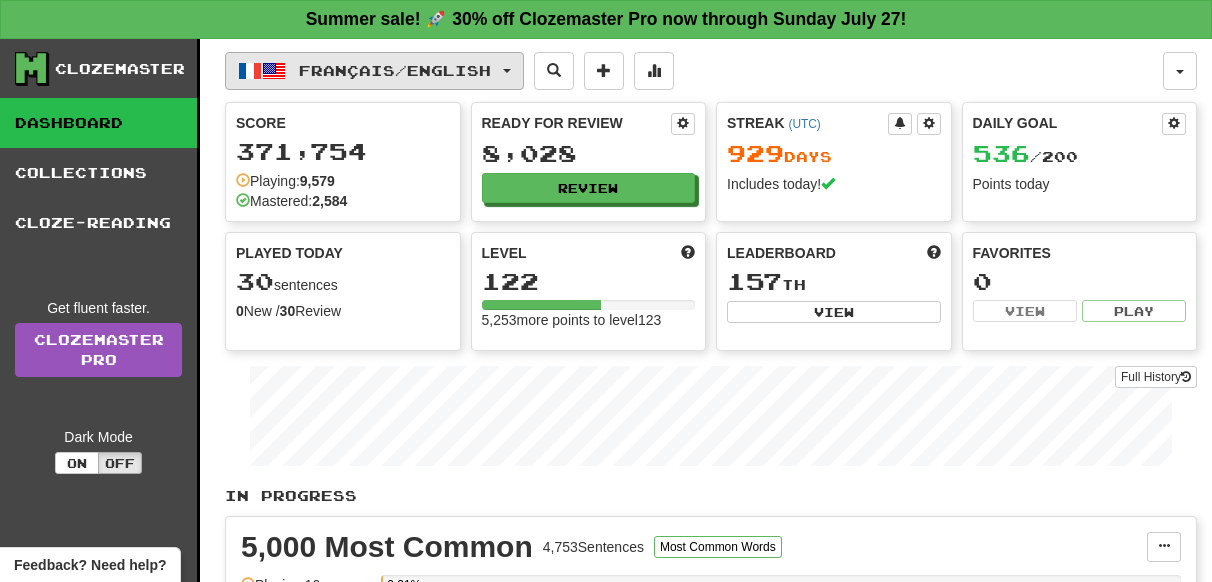 scroll, scrollTop: 0, scrollLeft: 0, axis: both 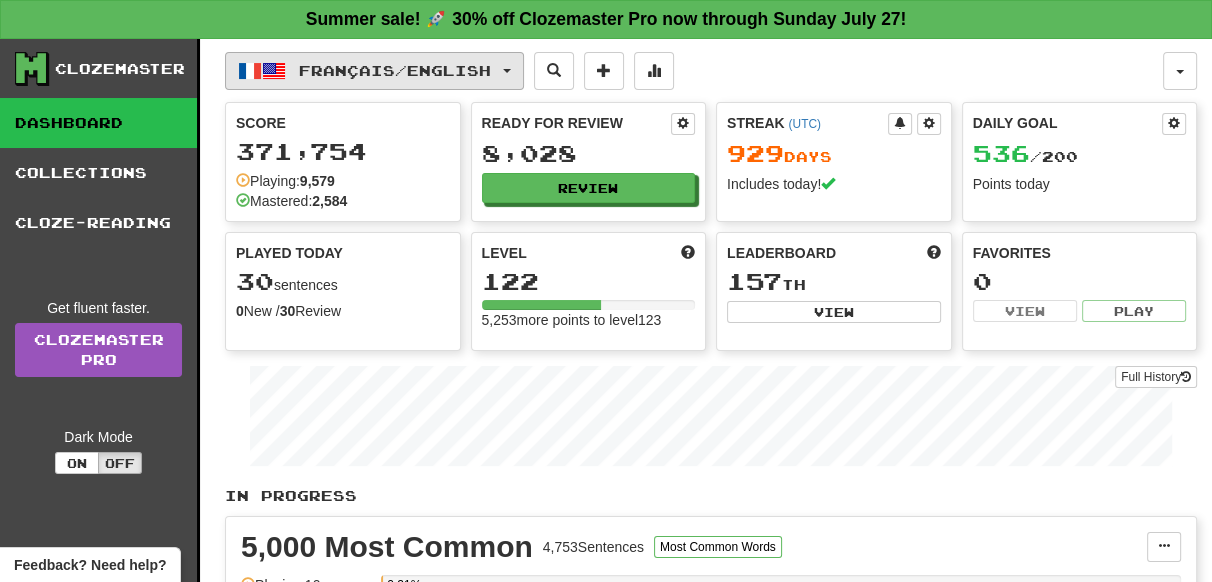 click on "Français  /  English" at bounding box center [395, 70] 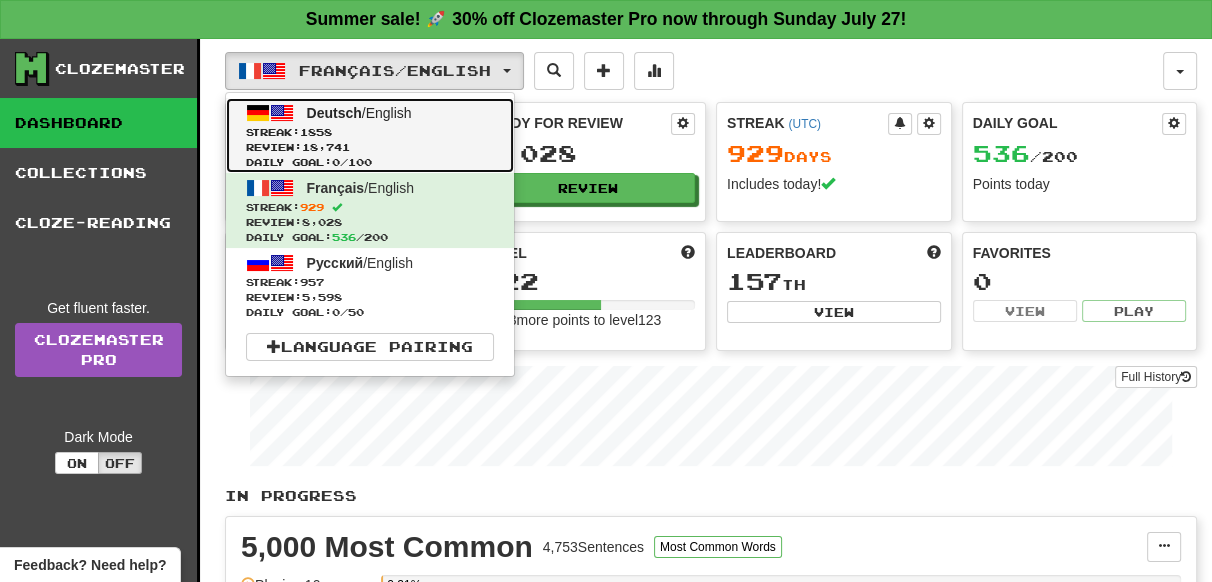 click on "Deutsch  /  English Streak:  1858   Review:  18,741 Daily Goal:  0  /  100" at bounding box center (370, 135) 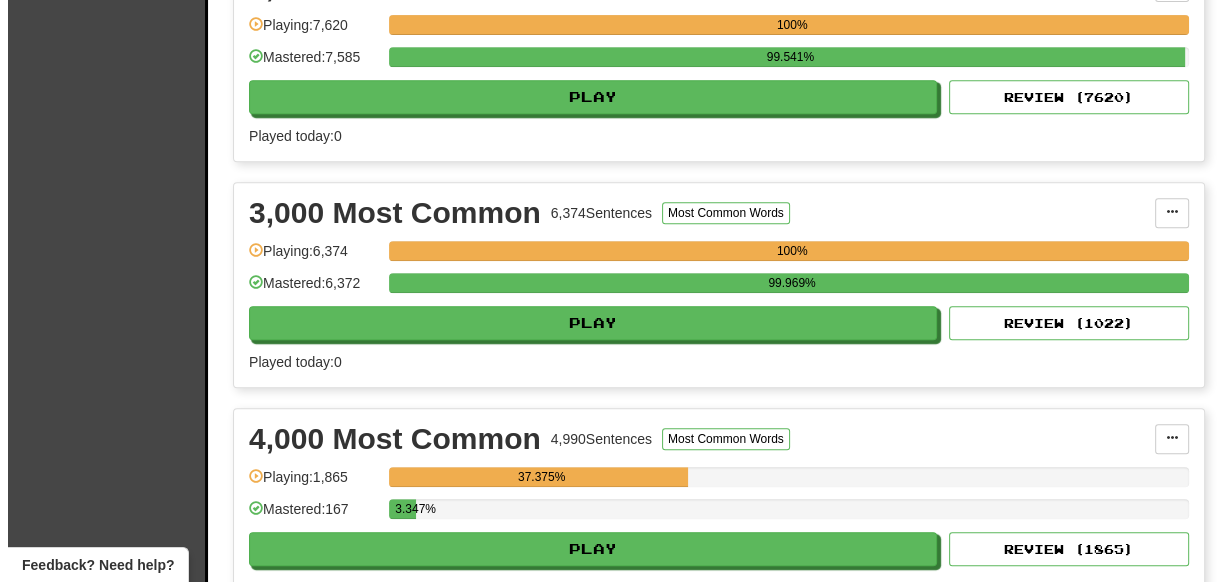 scroll, scrollTop: 818, scrollLeft: 0, axis: vertical 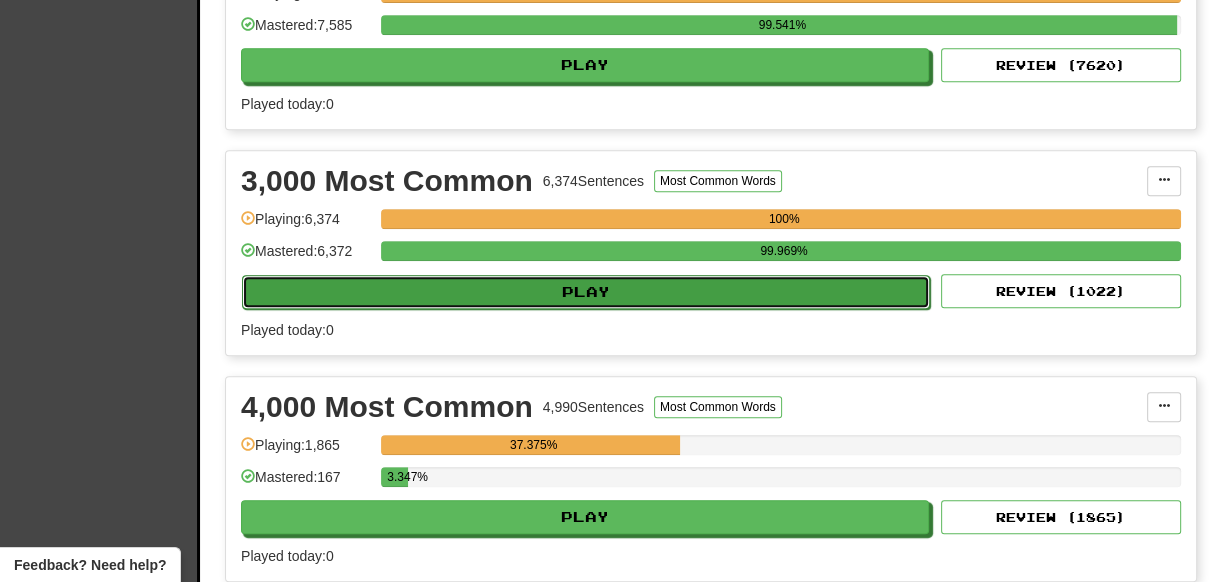 click on "Play" at bounding box center (586, 292) 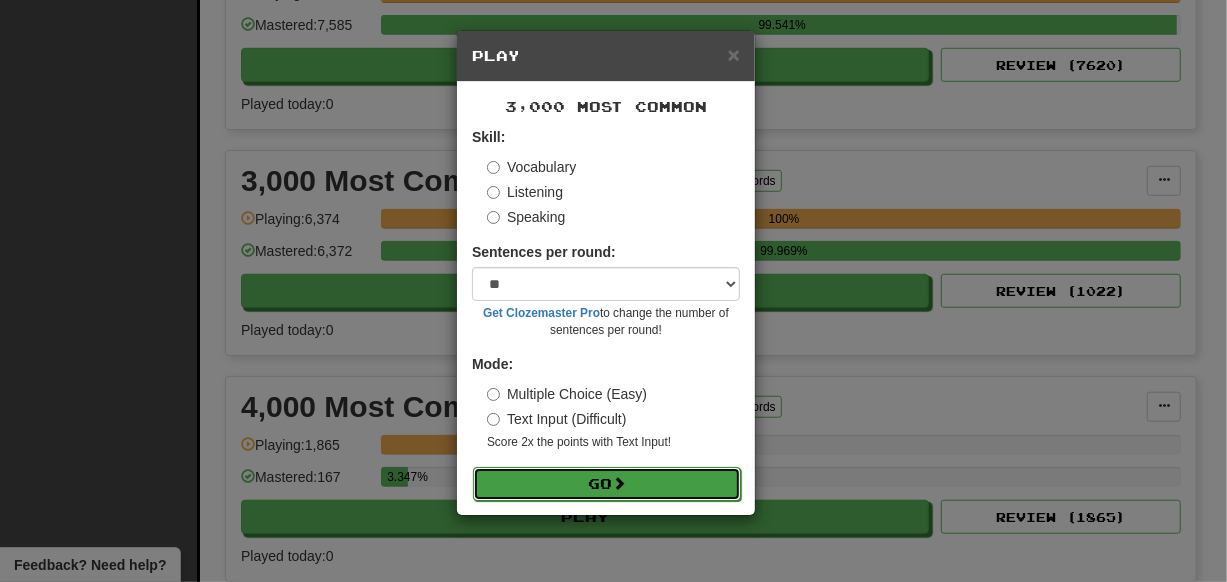click at bounding box center (619, 483) 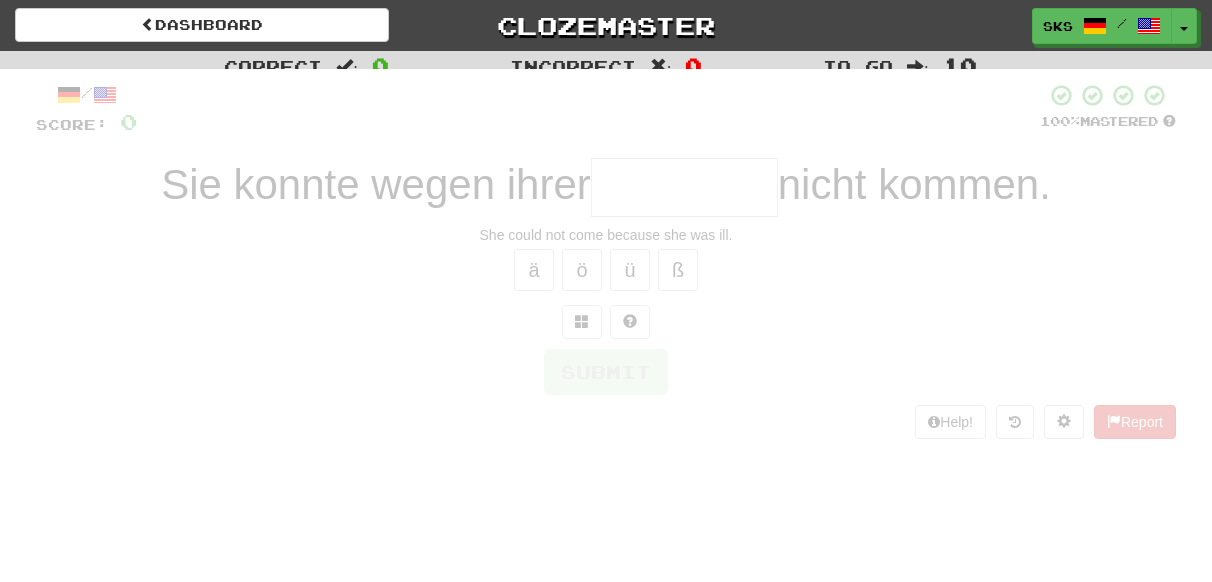 scroll, scrollTop: 0, scrollLeft: 0, axis: both 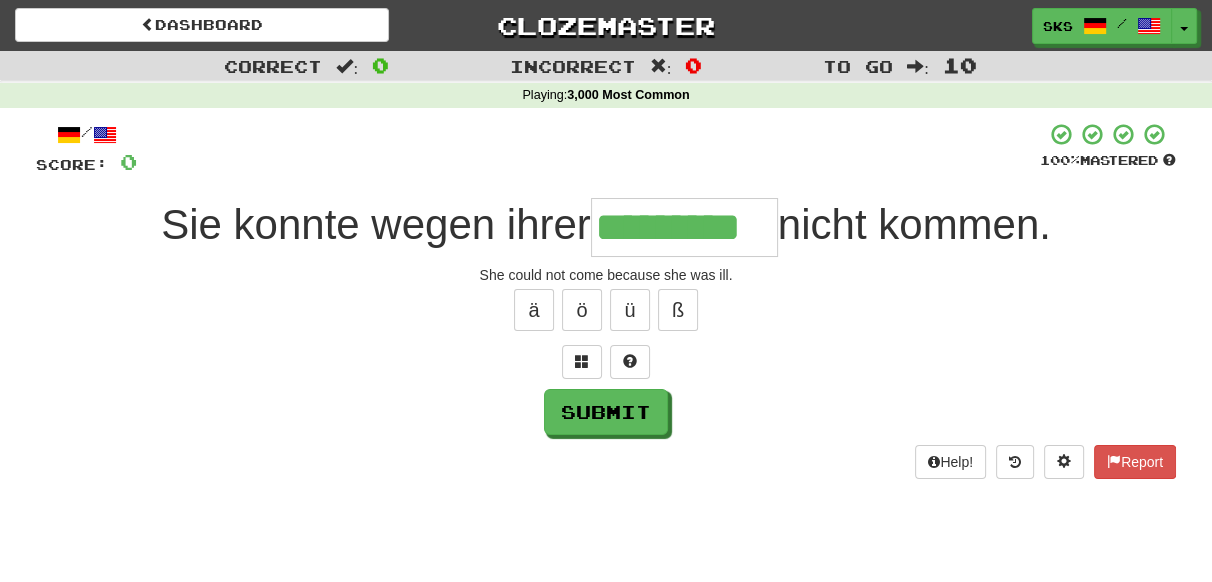 type on "*********" 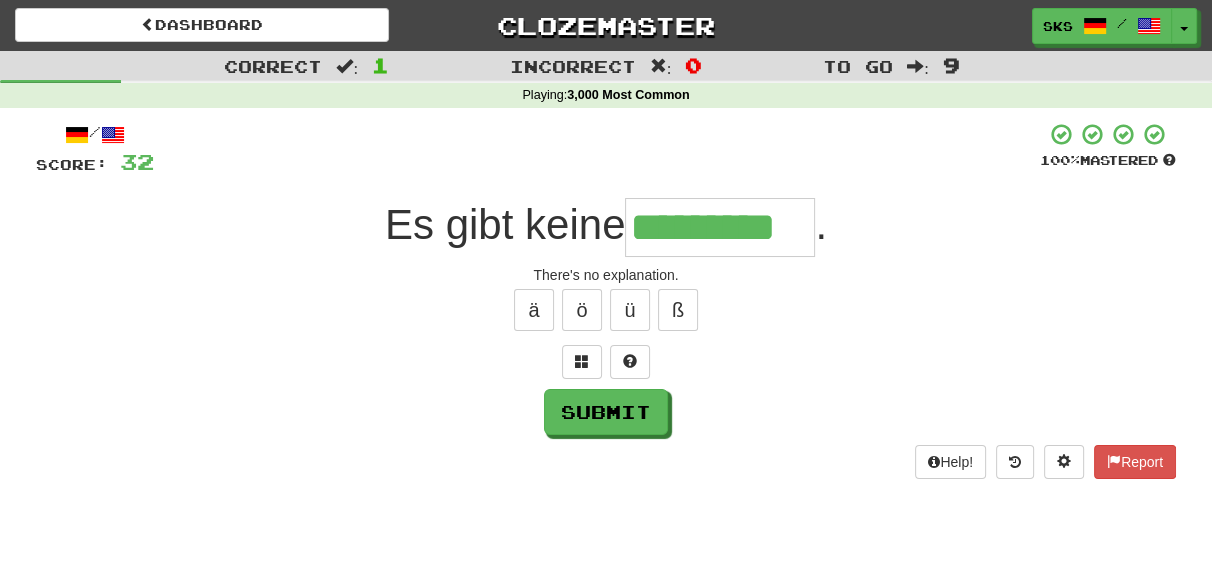 type on "*********" 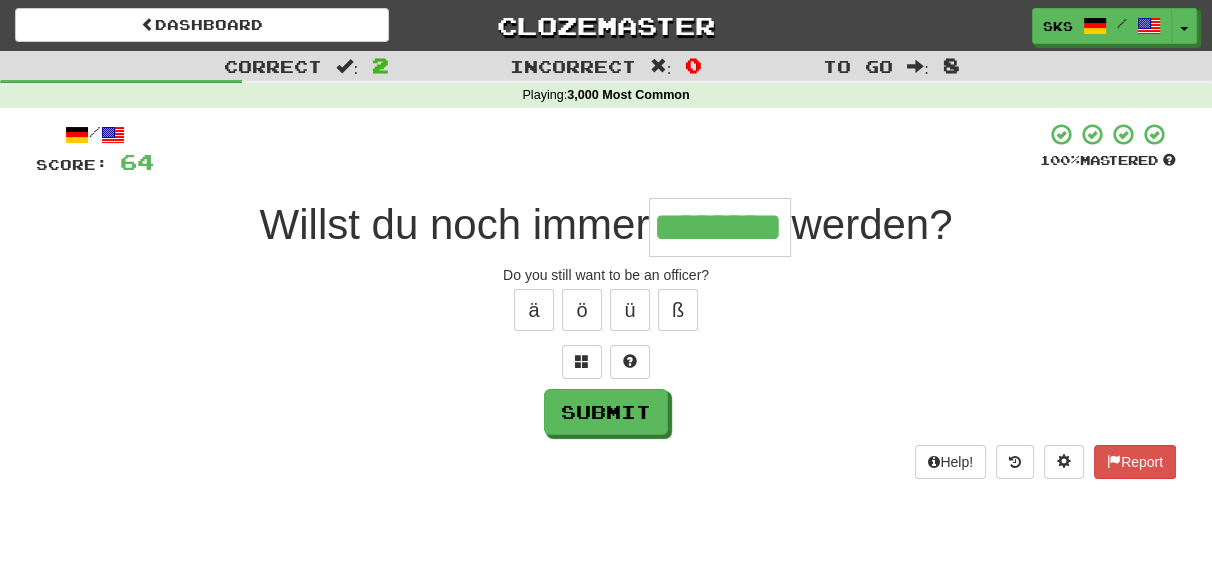 type on "********" 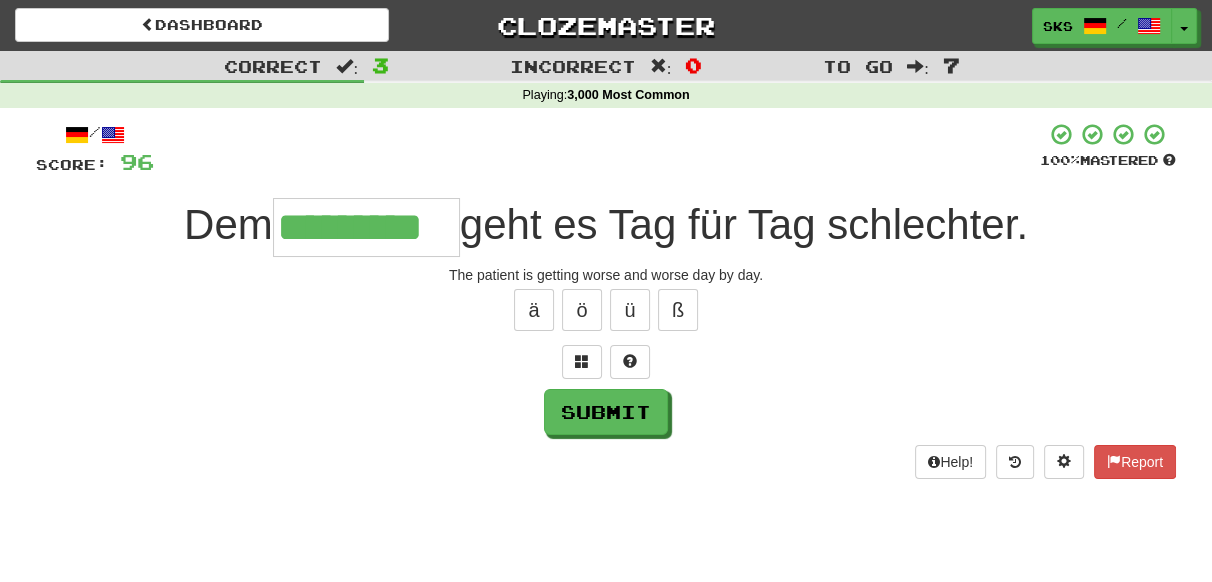 type on "*********" 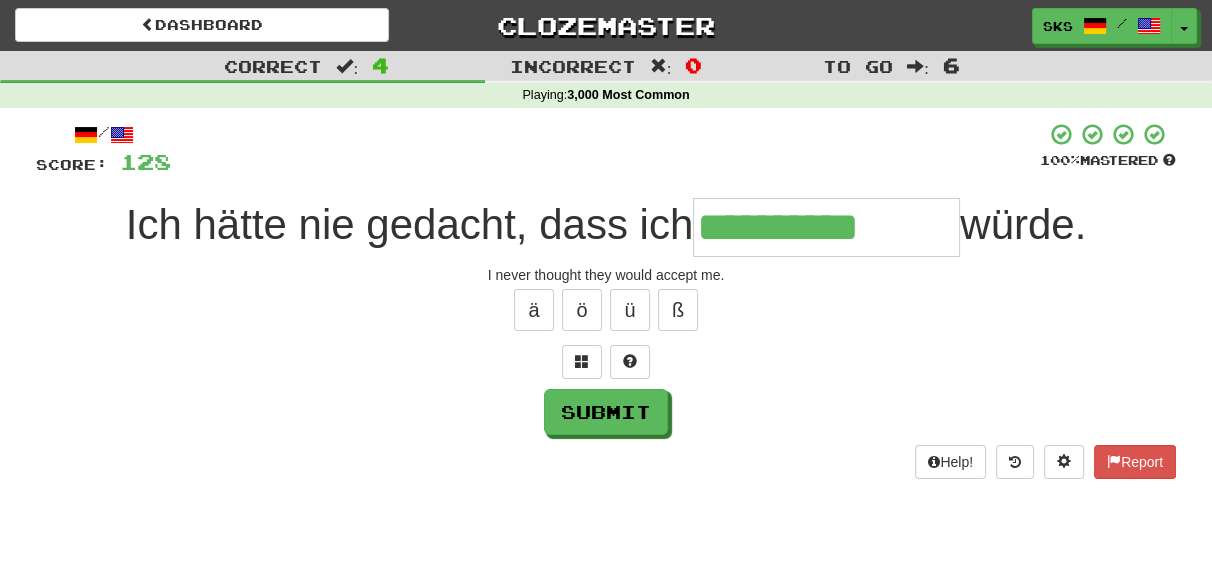 type on "**********" 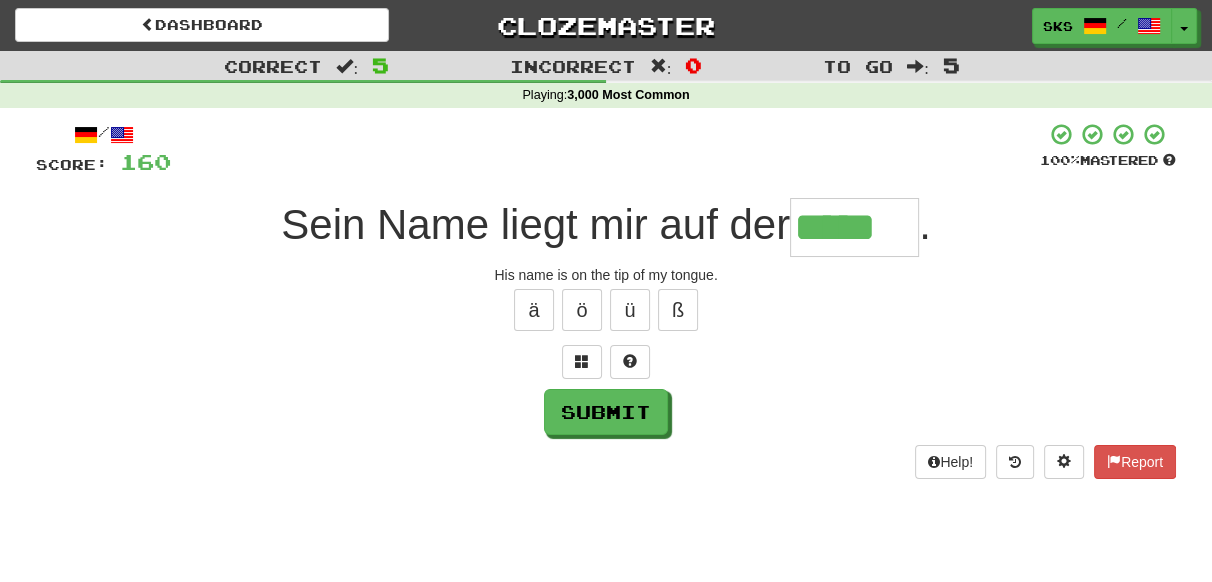 type on "*****" 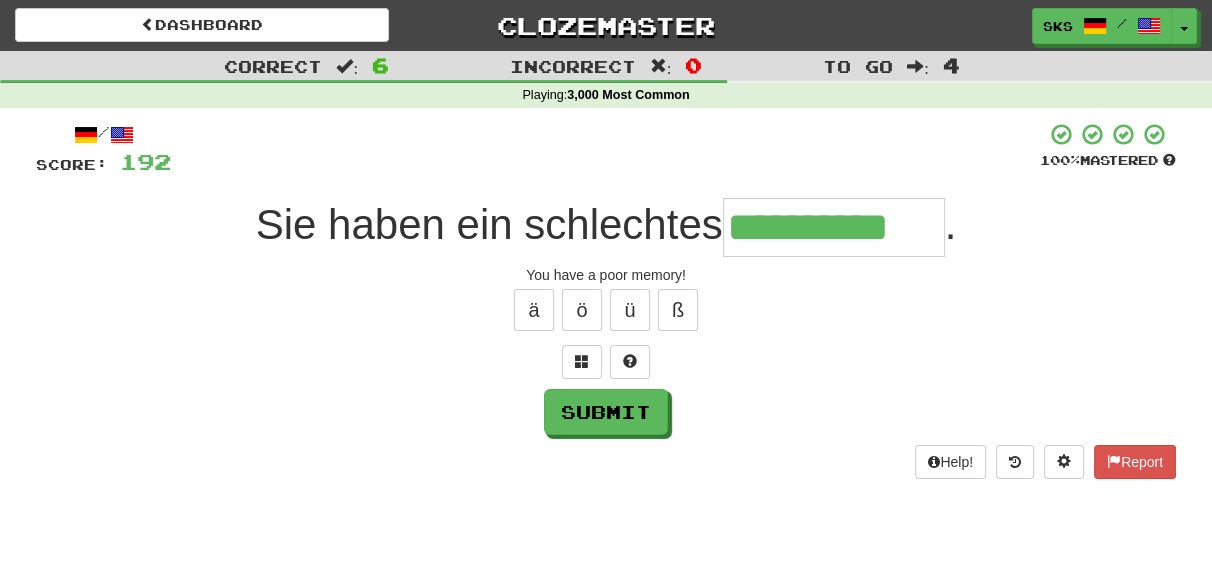 type on "**********" 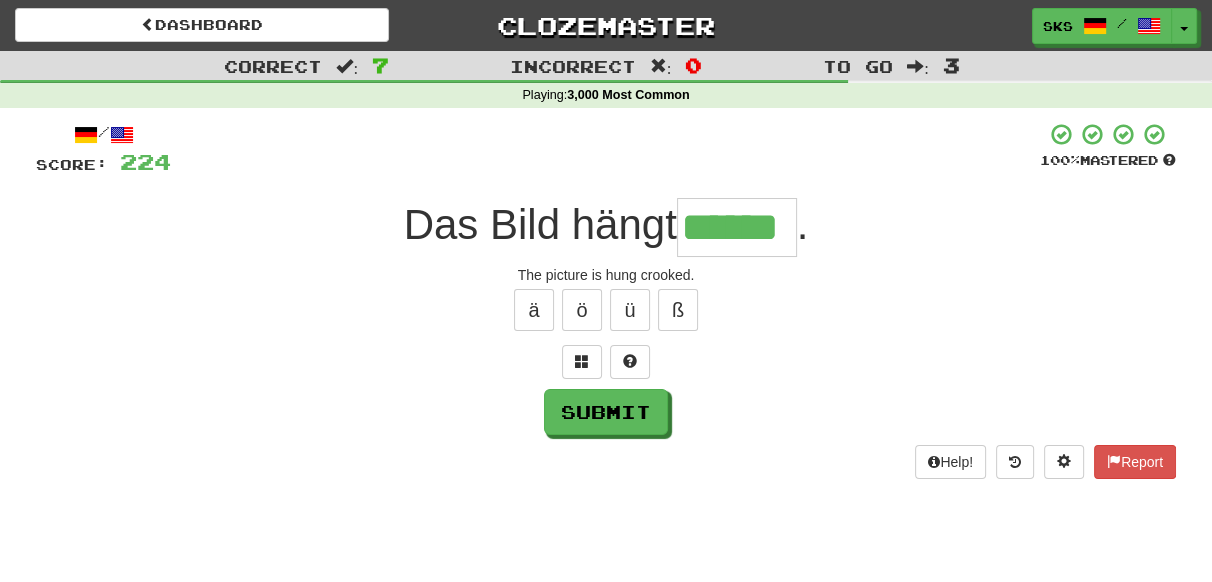 type on "******" 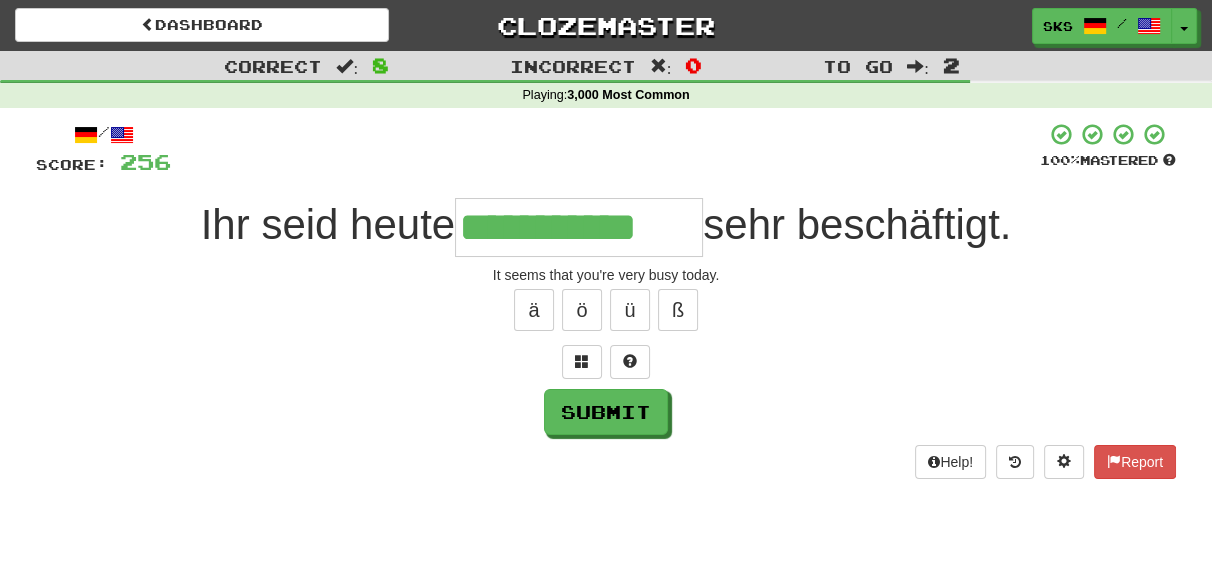 type on "**********" 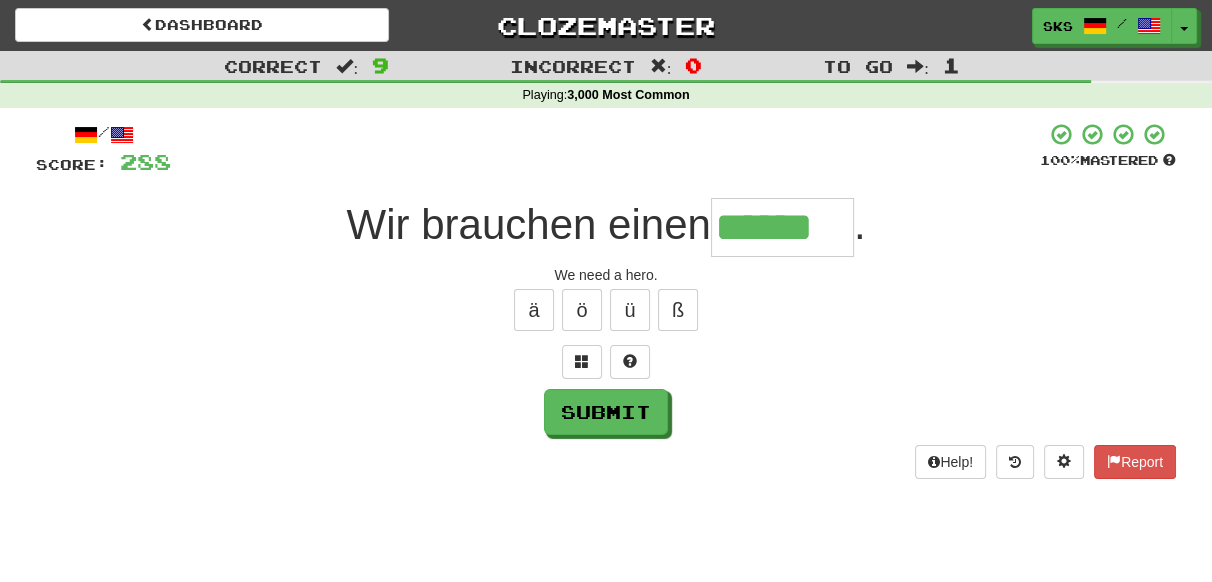 type on "******" 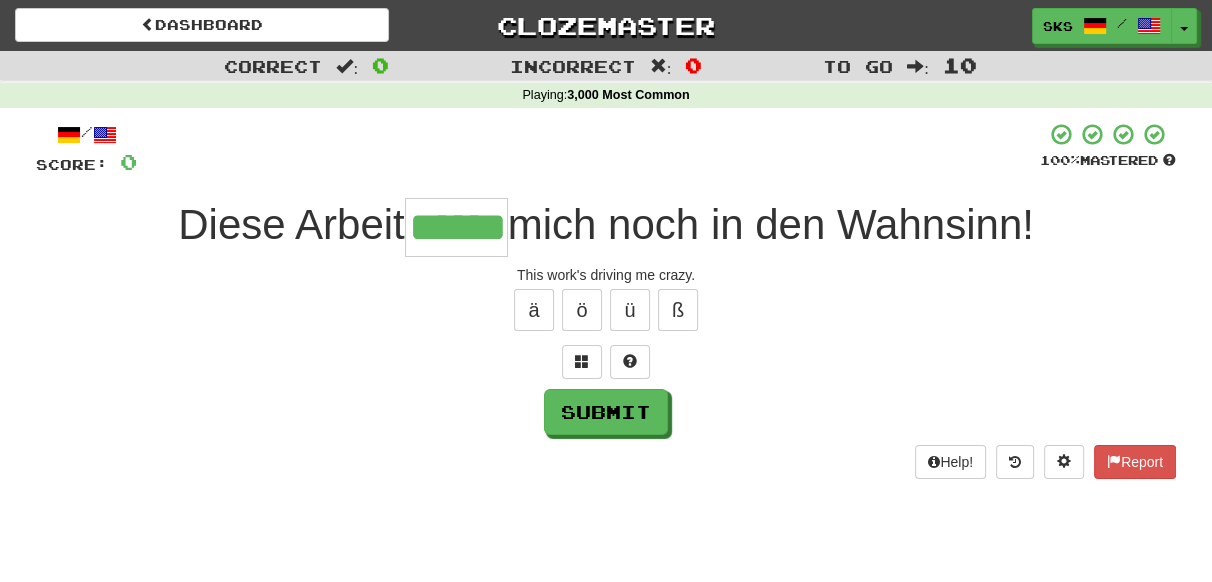 type on "******" 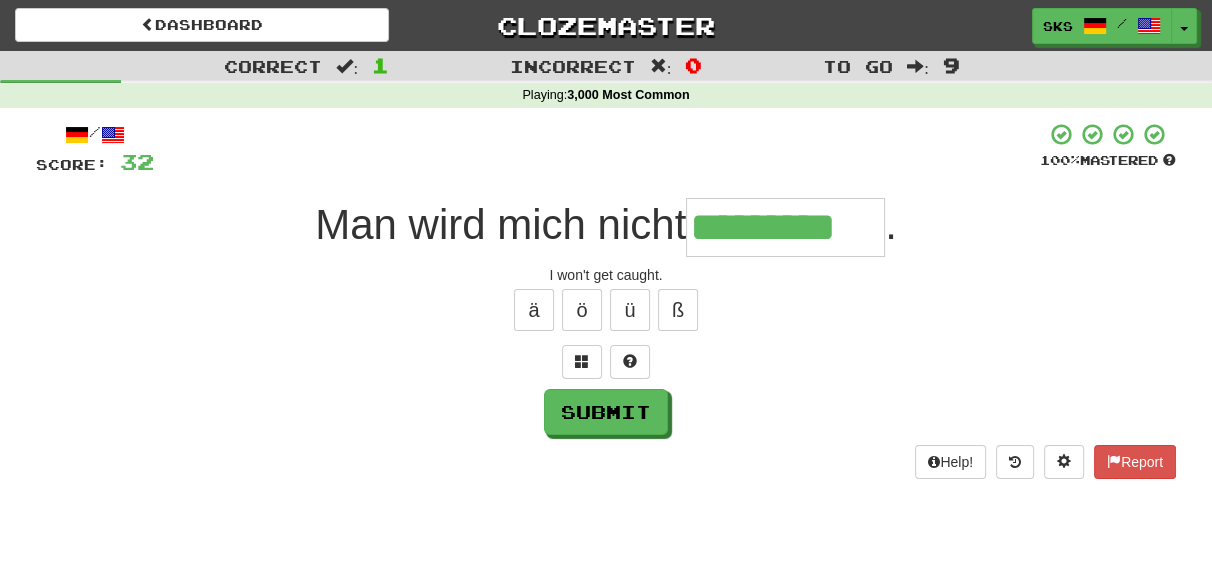 type on "*********" 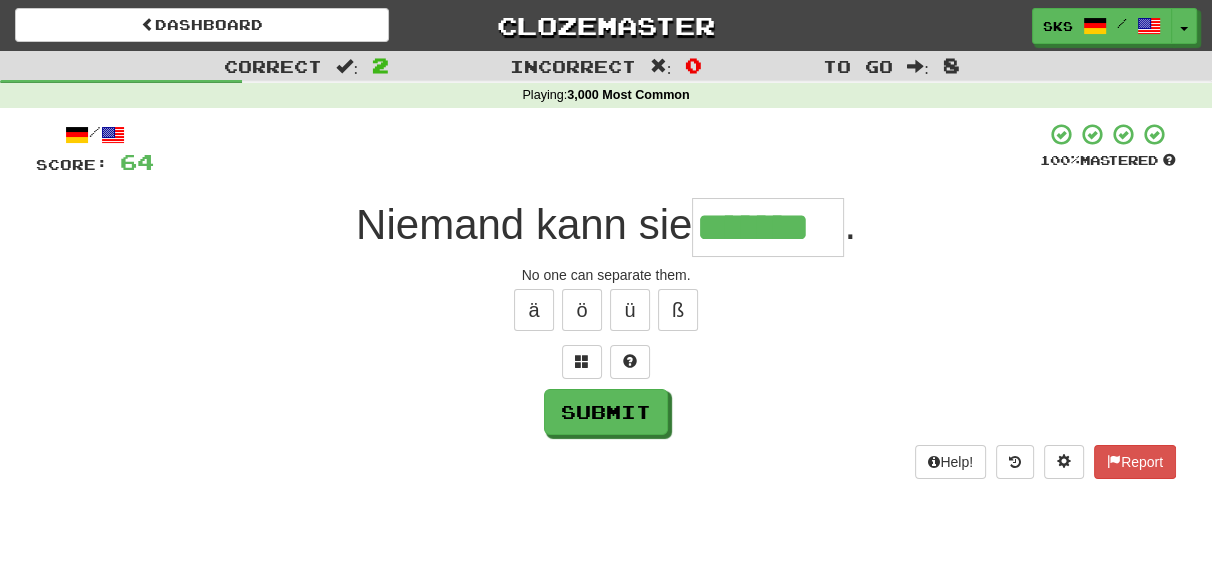 type on "*******" 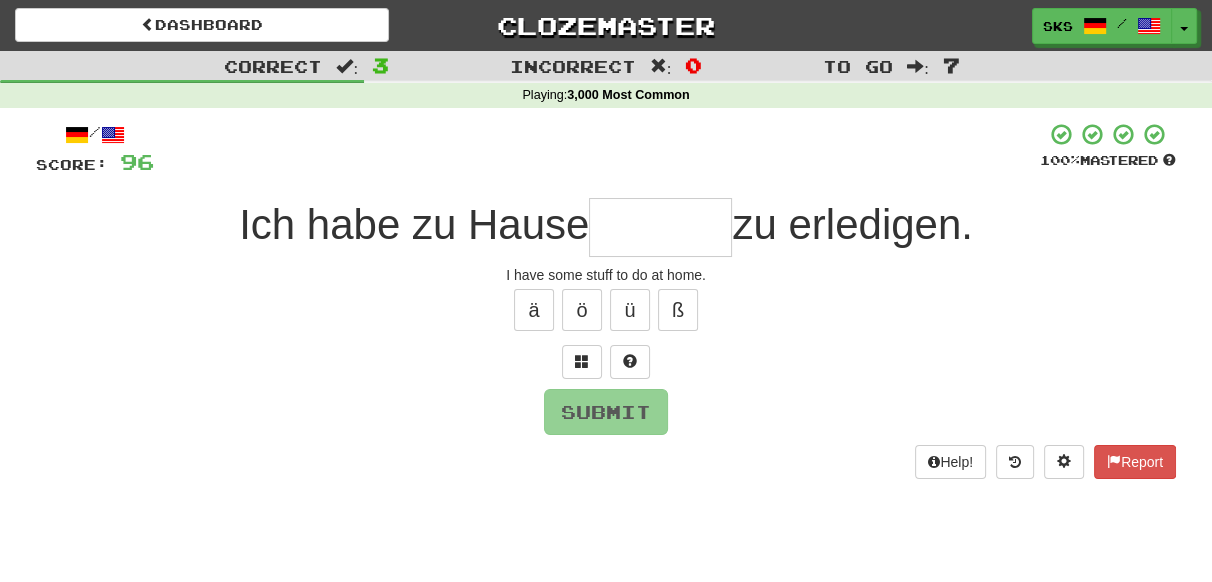 type on "*" 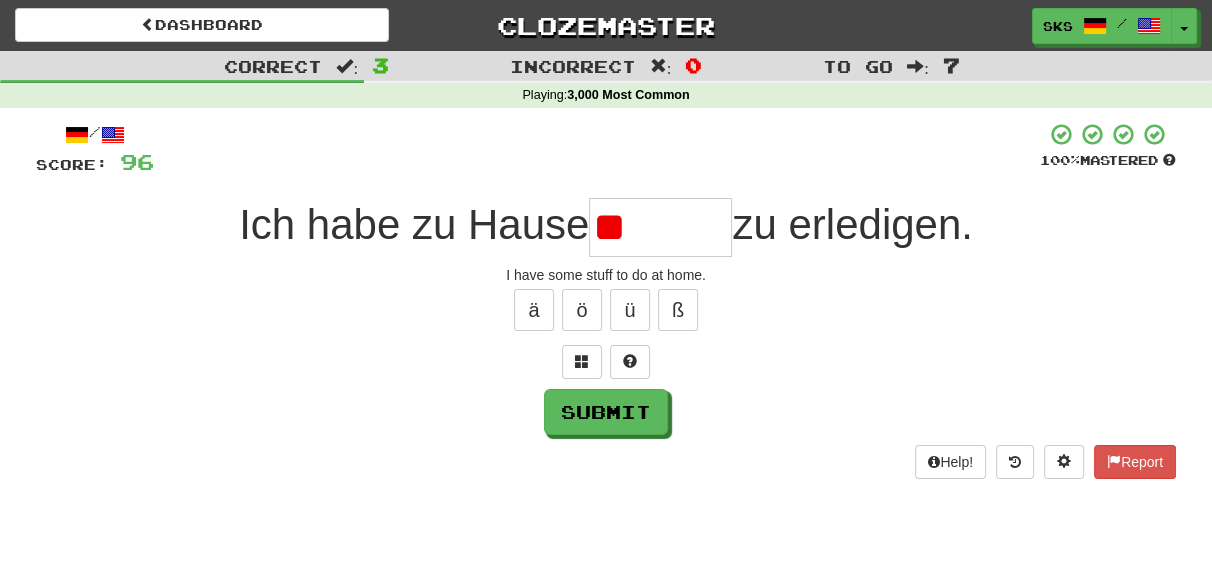 type on "*" 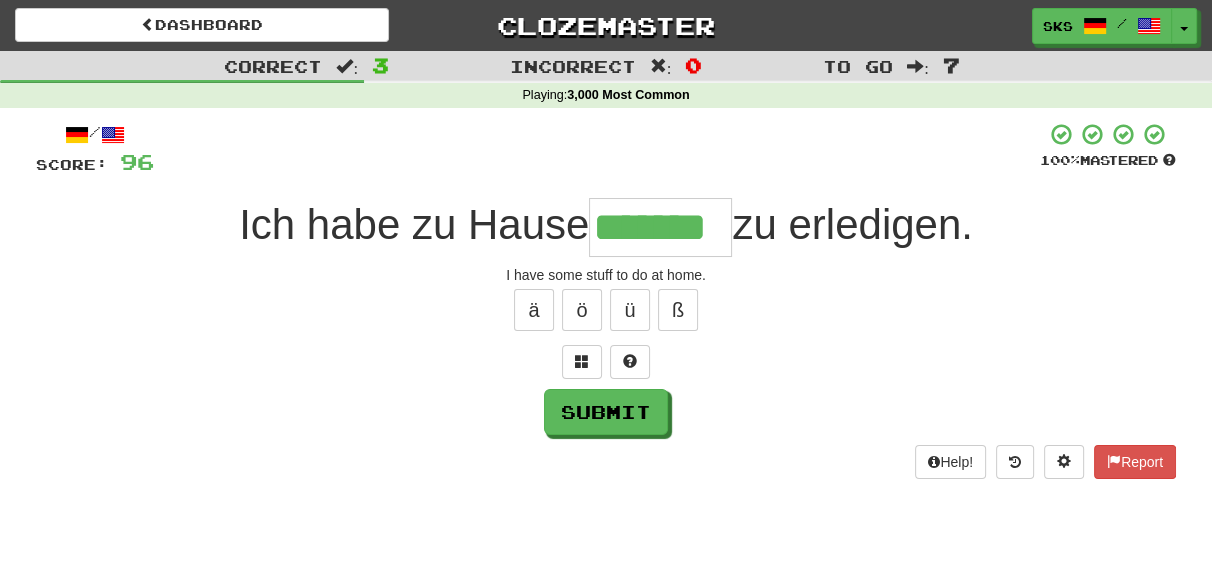 type on "*******" 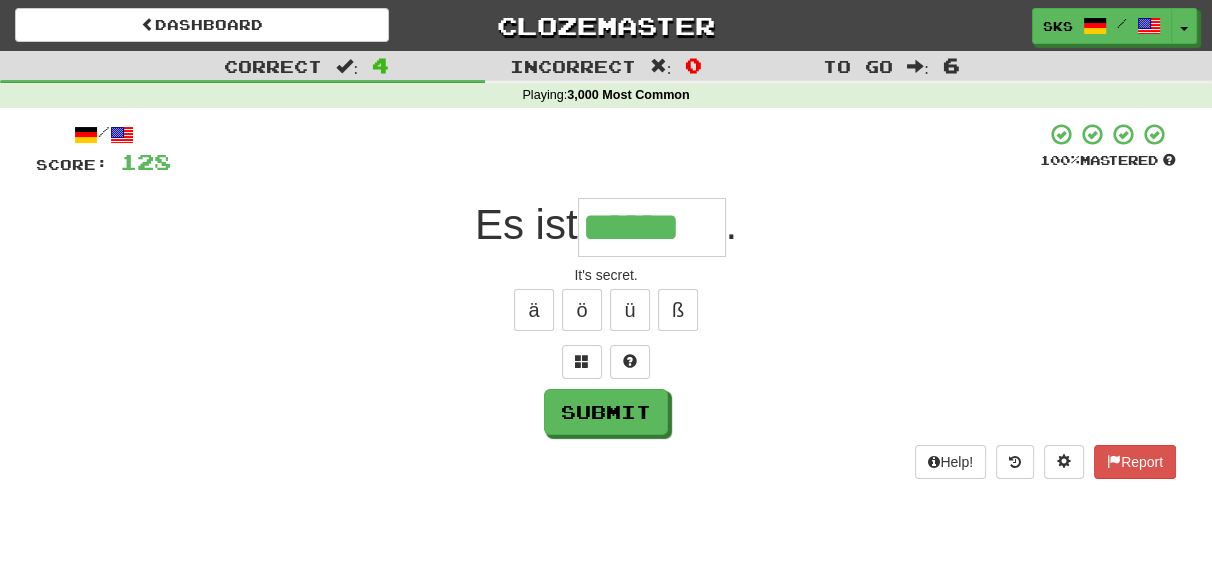 type on "******" 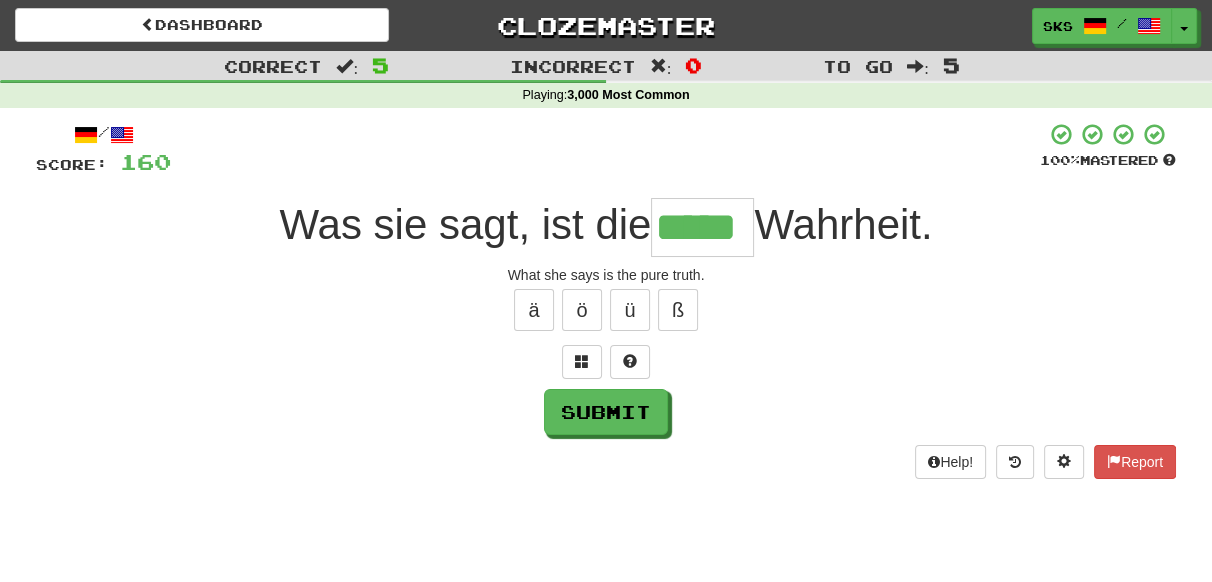 type on "*****" 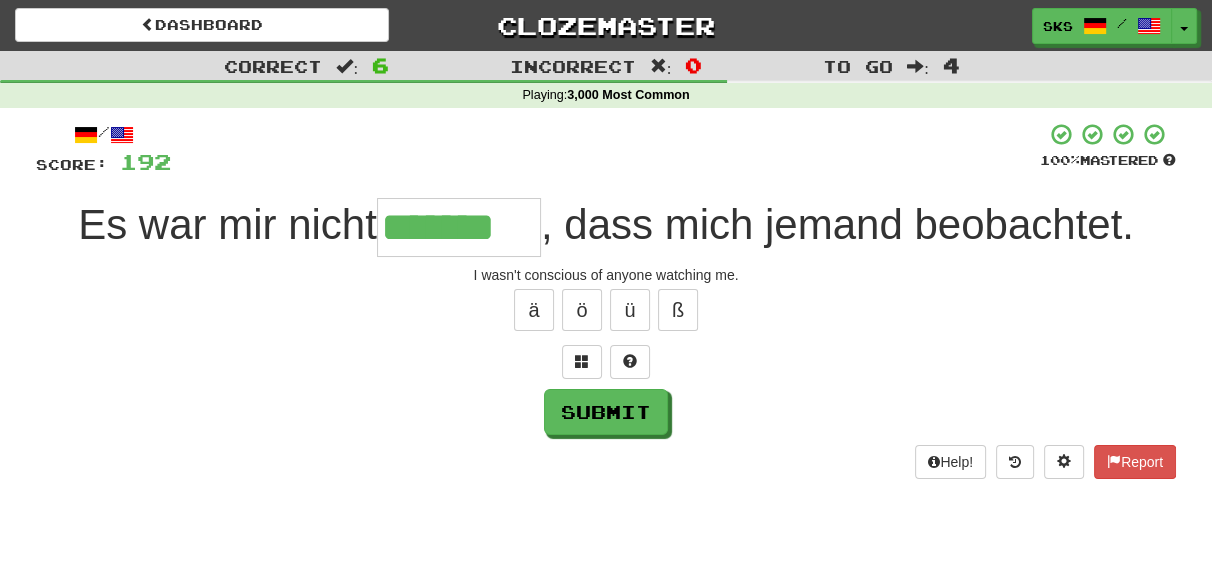 type on "*******" 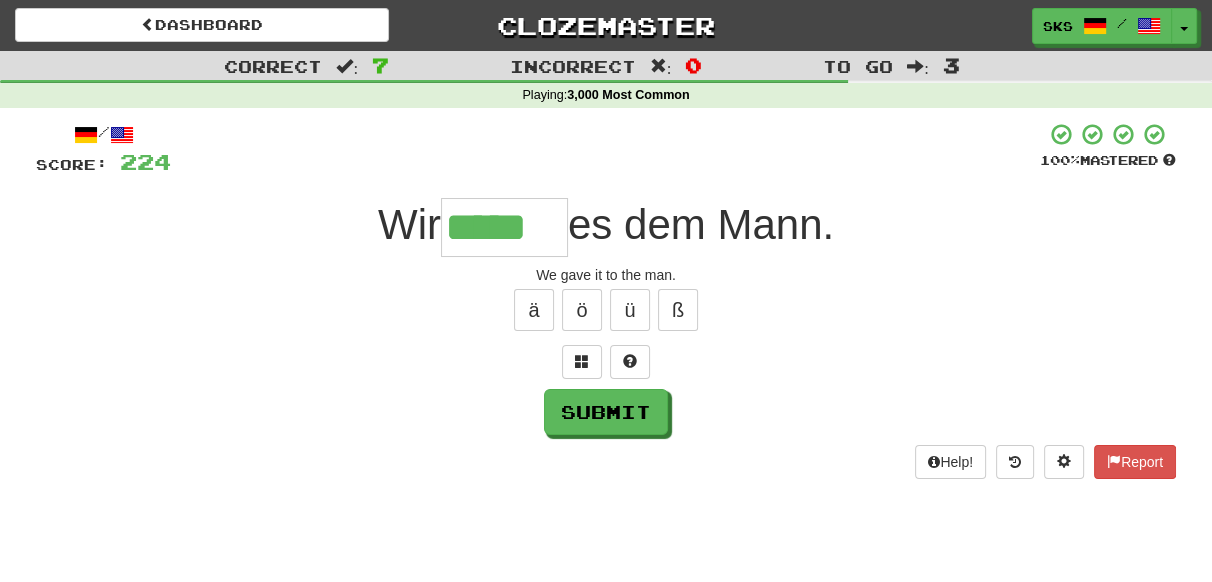 type on "*****" 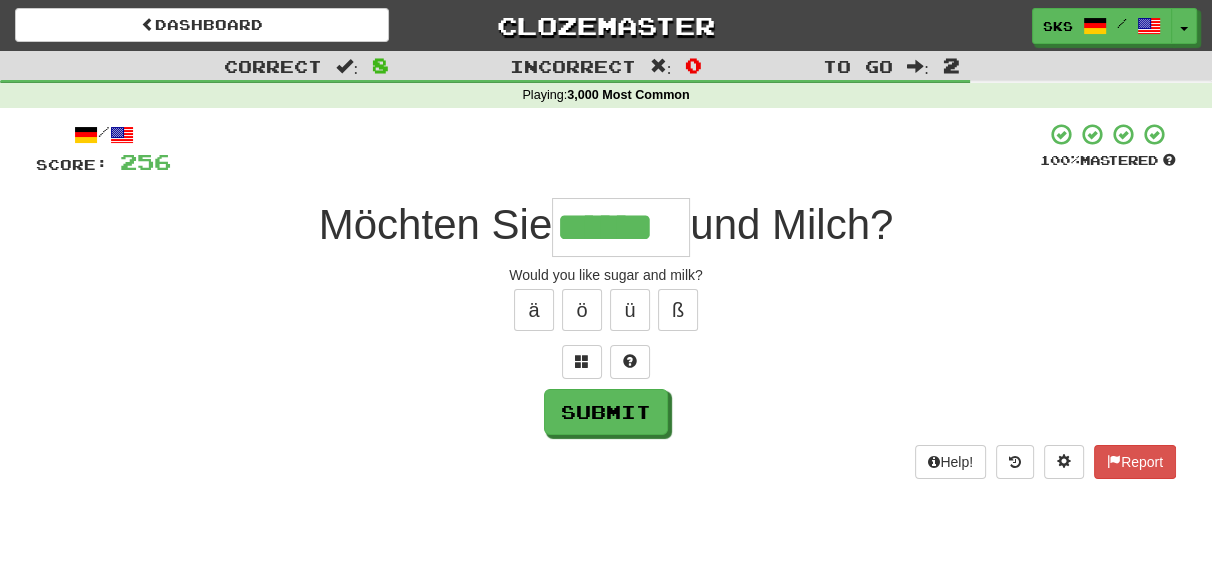 type on "******" 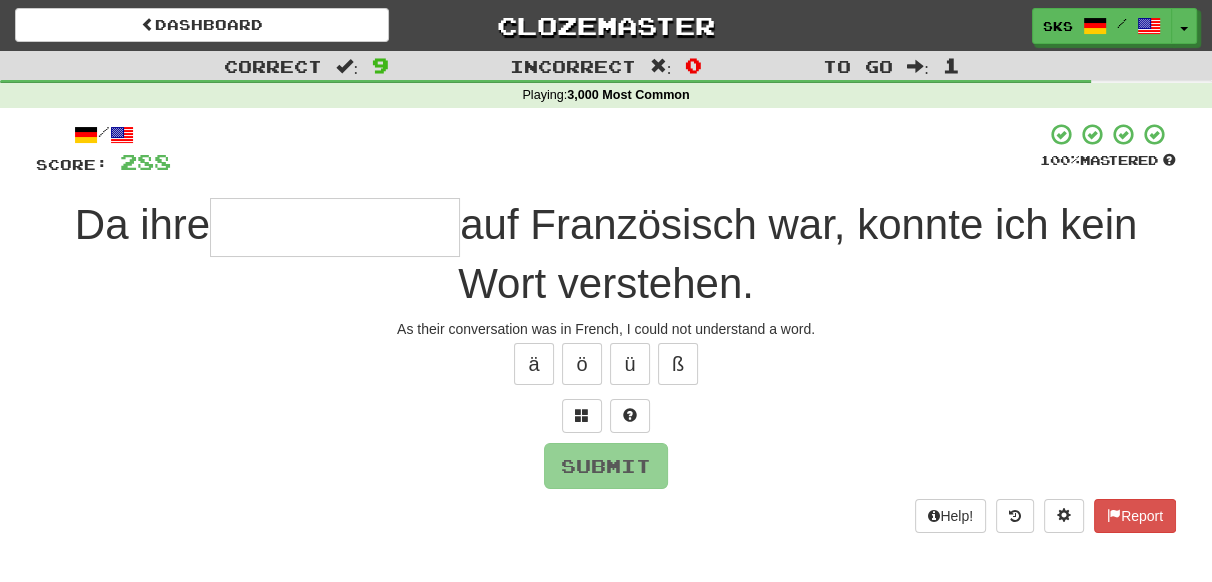 type on "*" 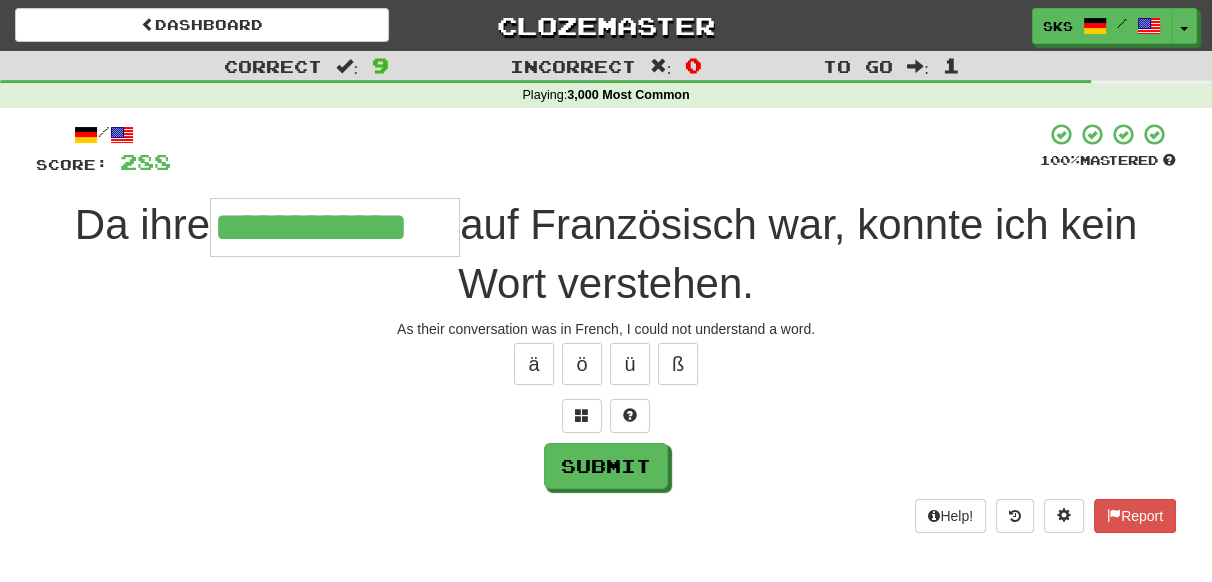 type on "**********" 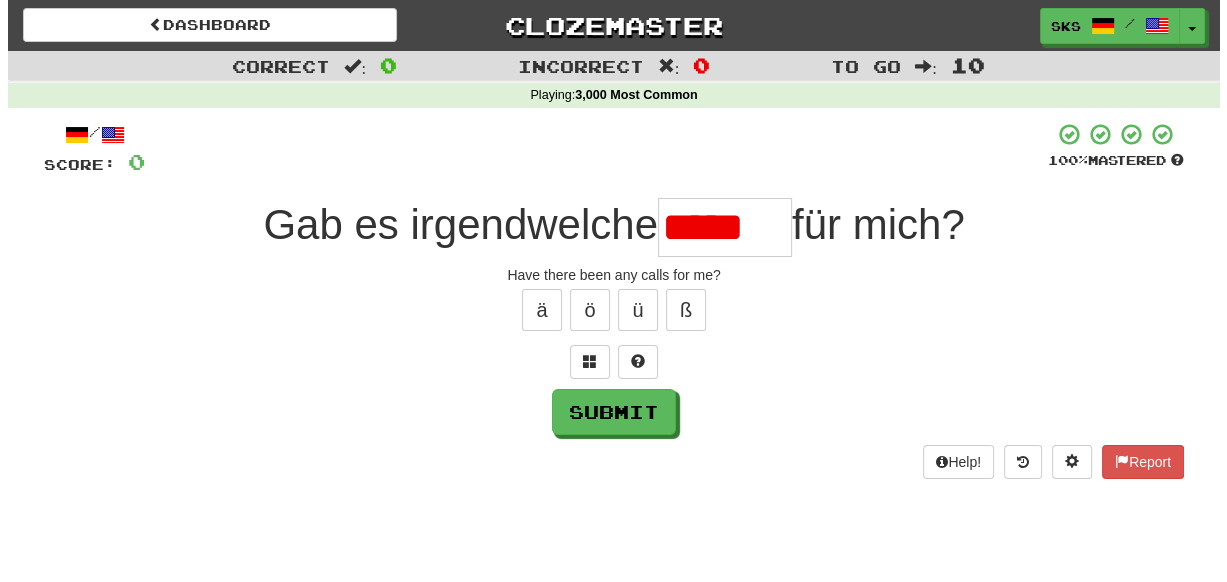 scroll, scrollTop: 0, scrollLeft: 0, axis: both 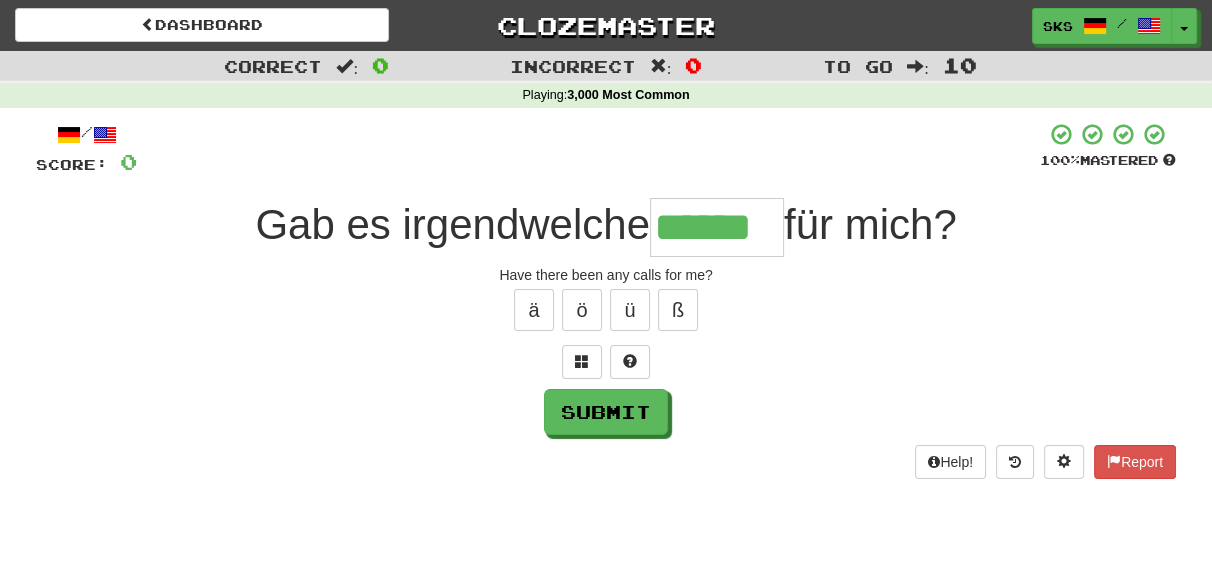 type on "******" 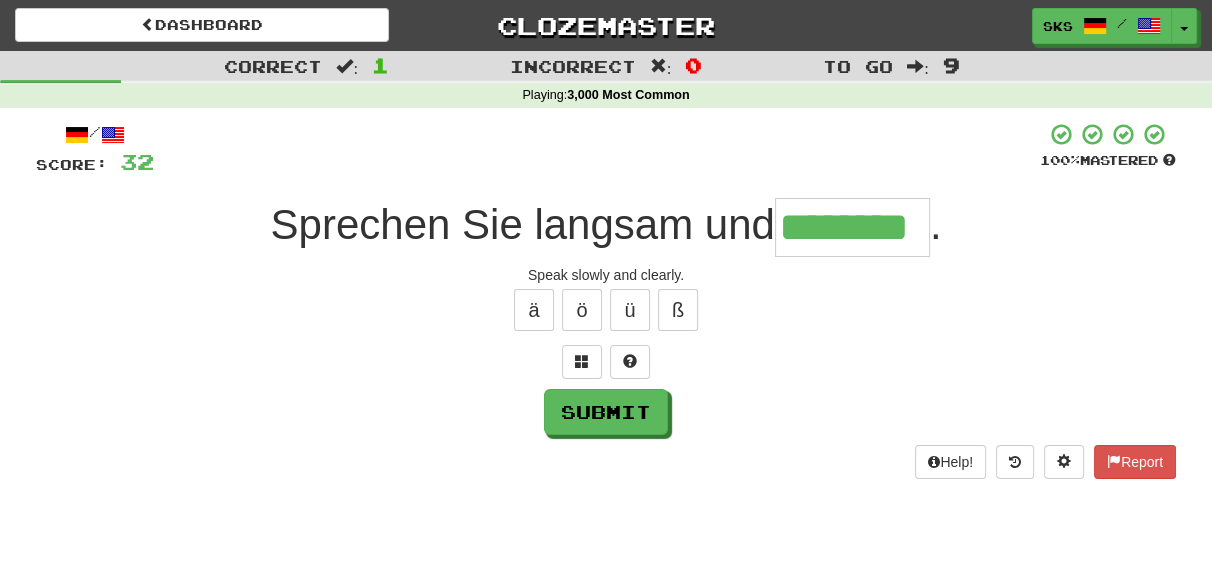 type on "********" 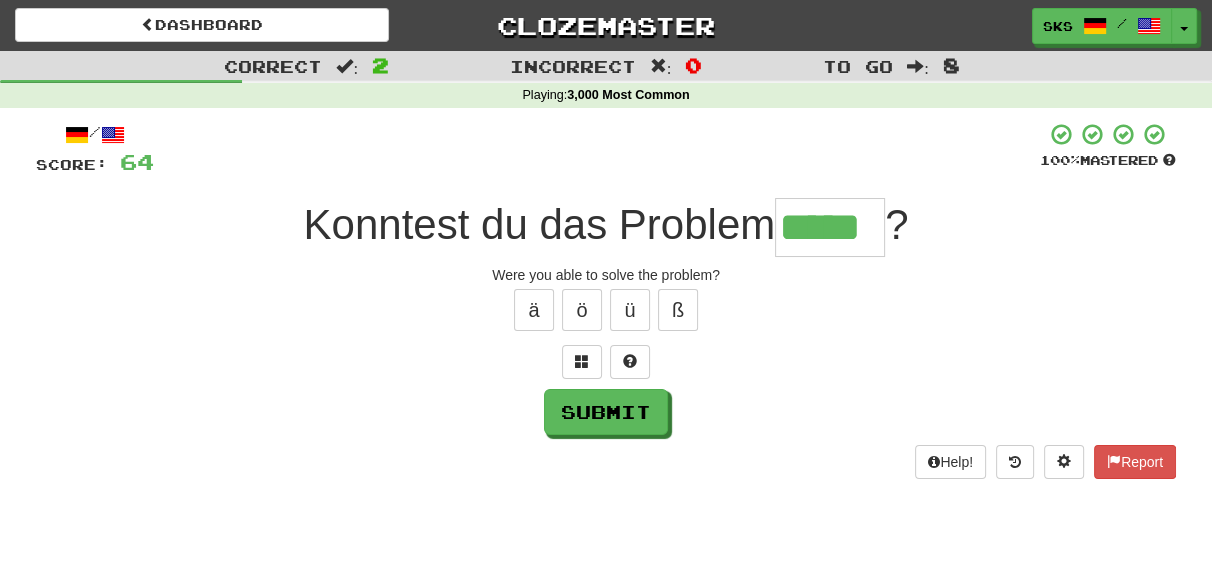 type on "*****" 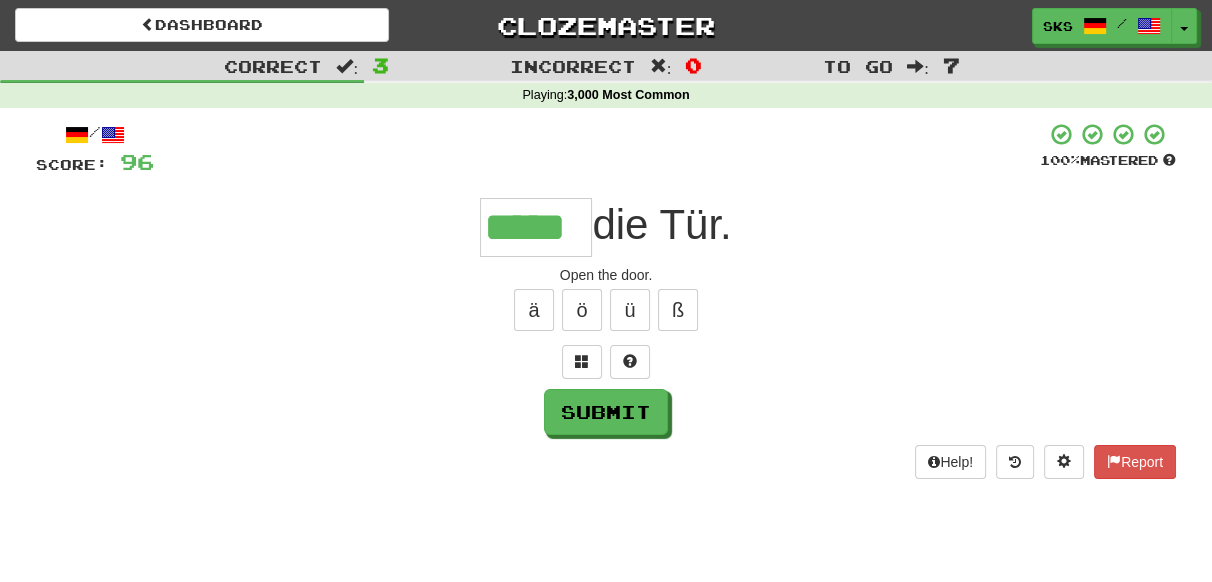 type on "*****" 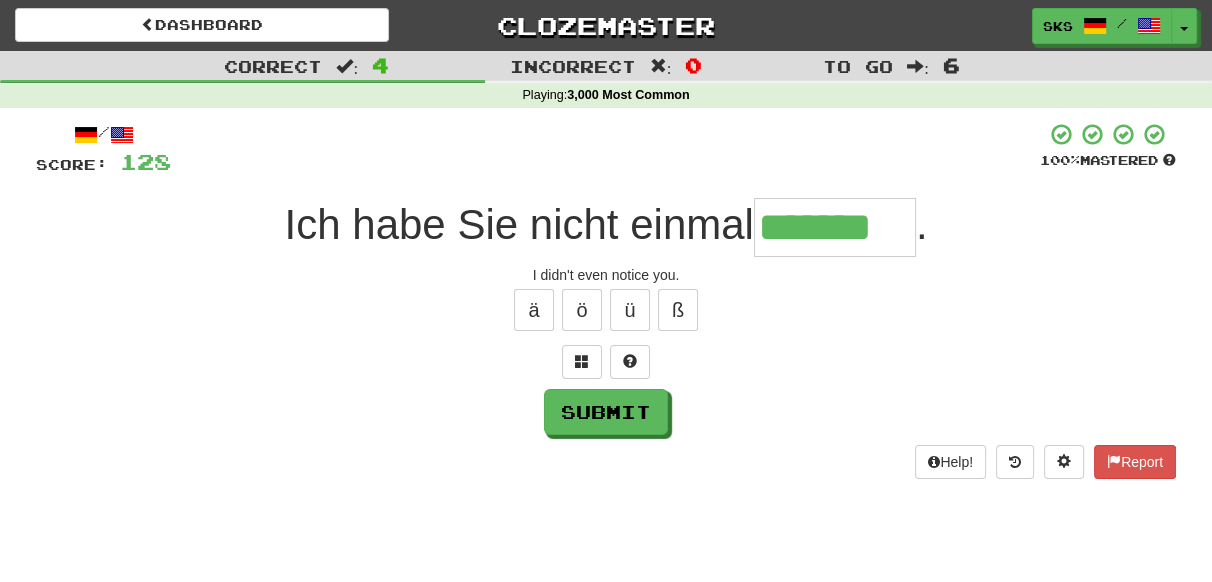 type on "*******" 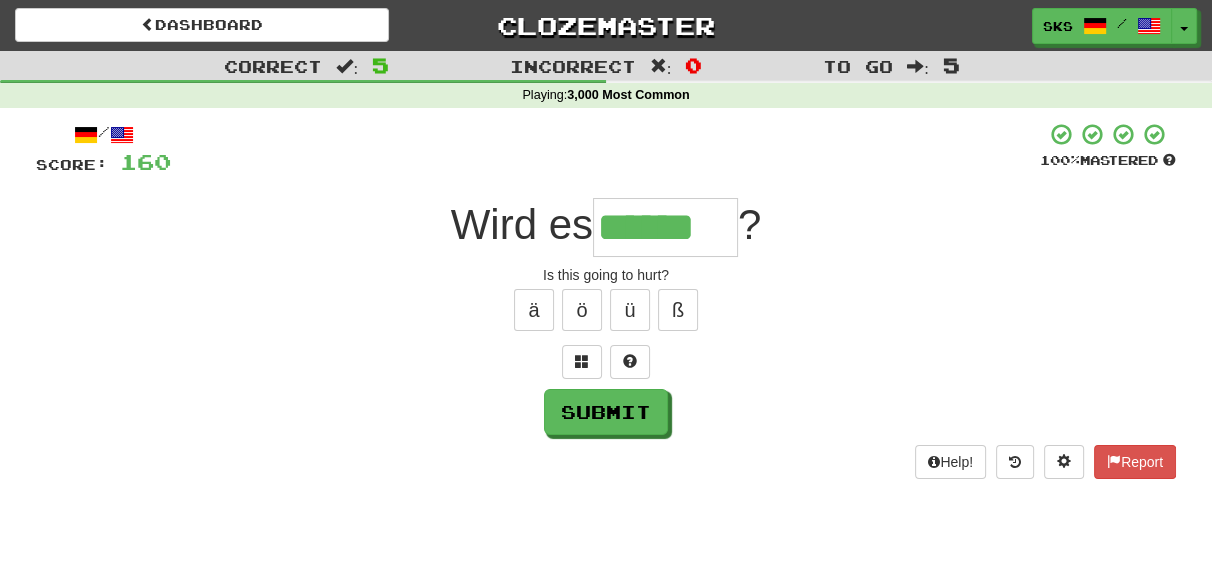 type on "******" 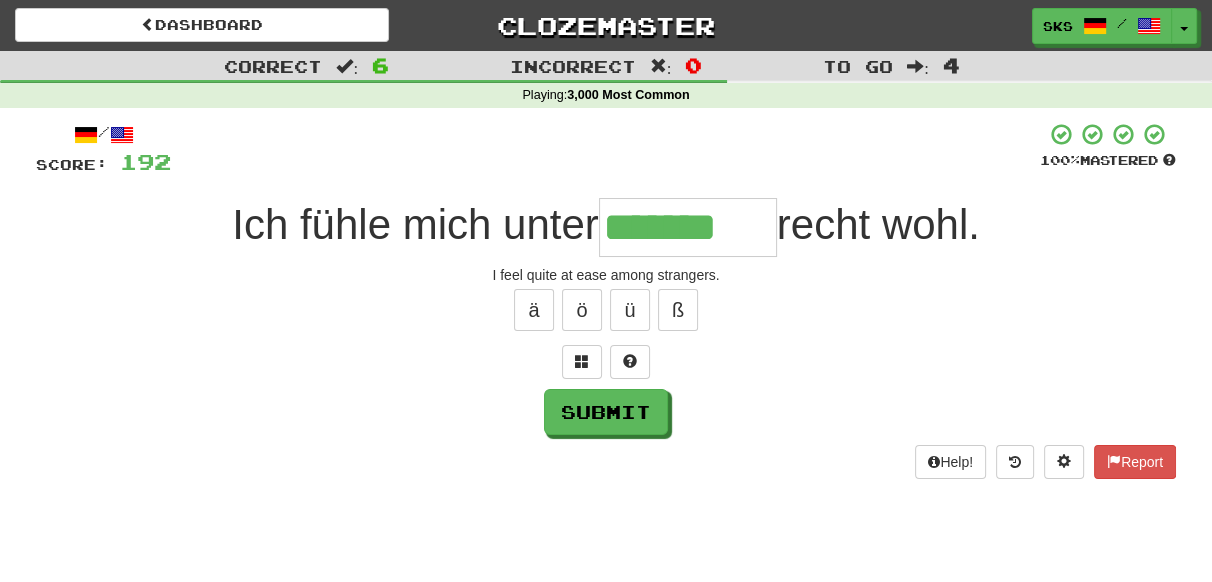 type on "*******" 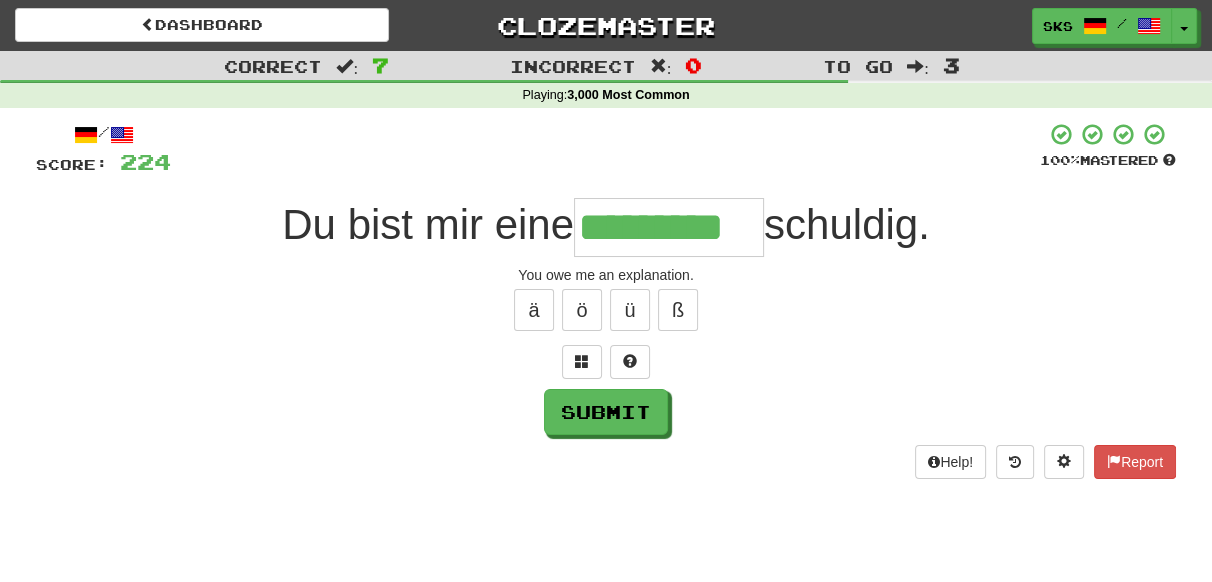 type on "*********" 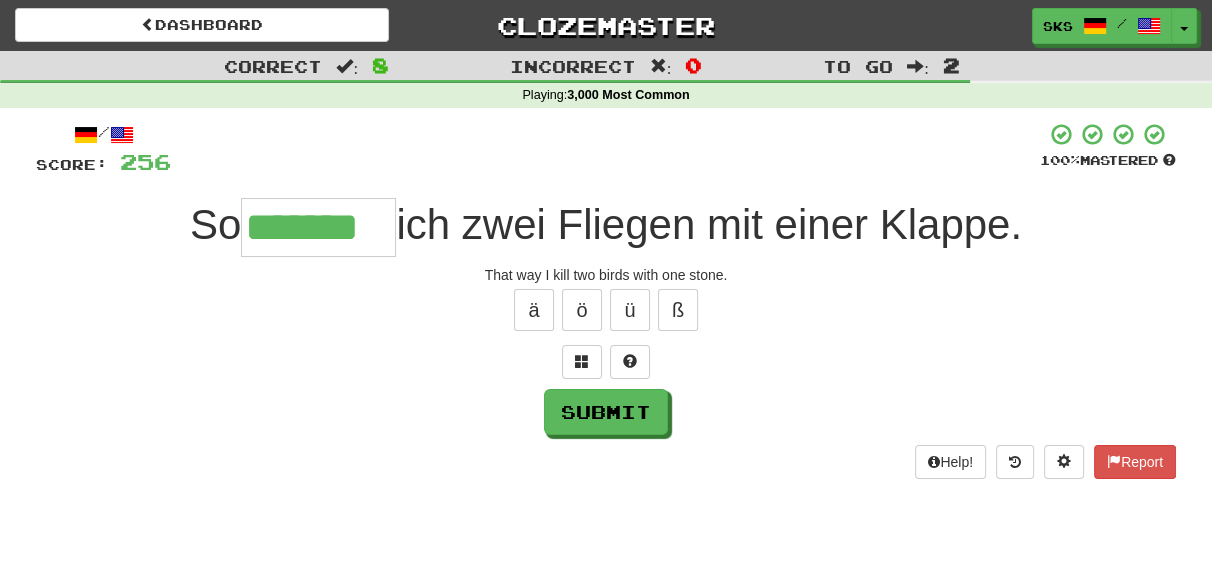 type on "*******" 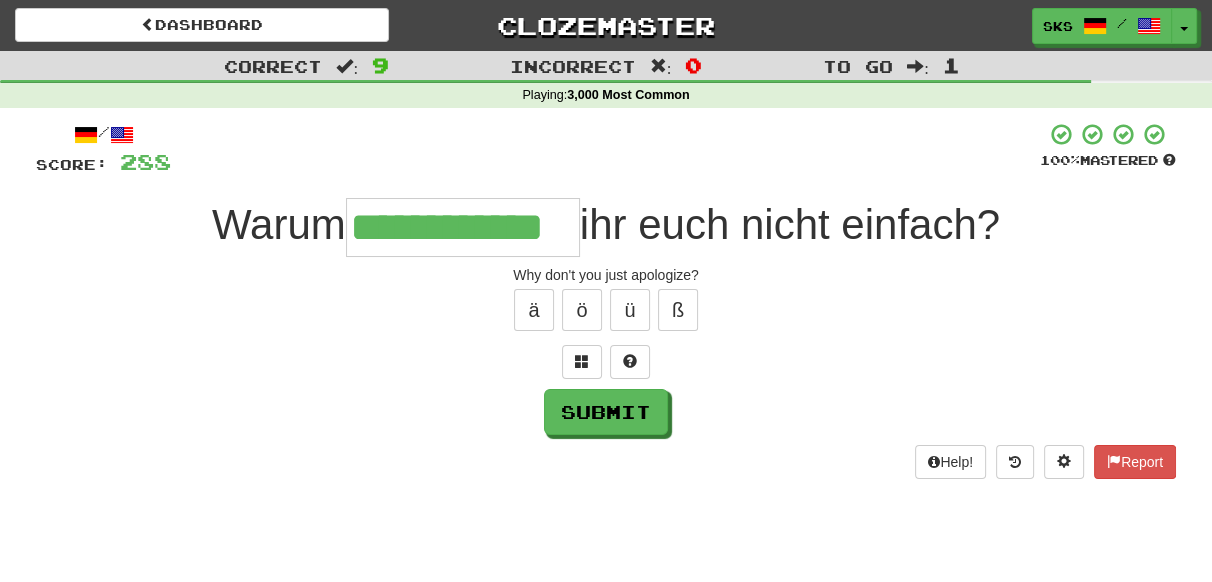 type on "**********" 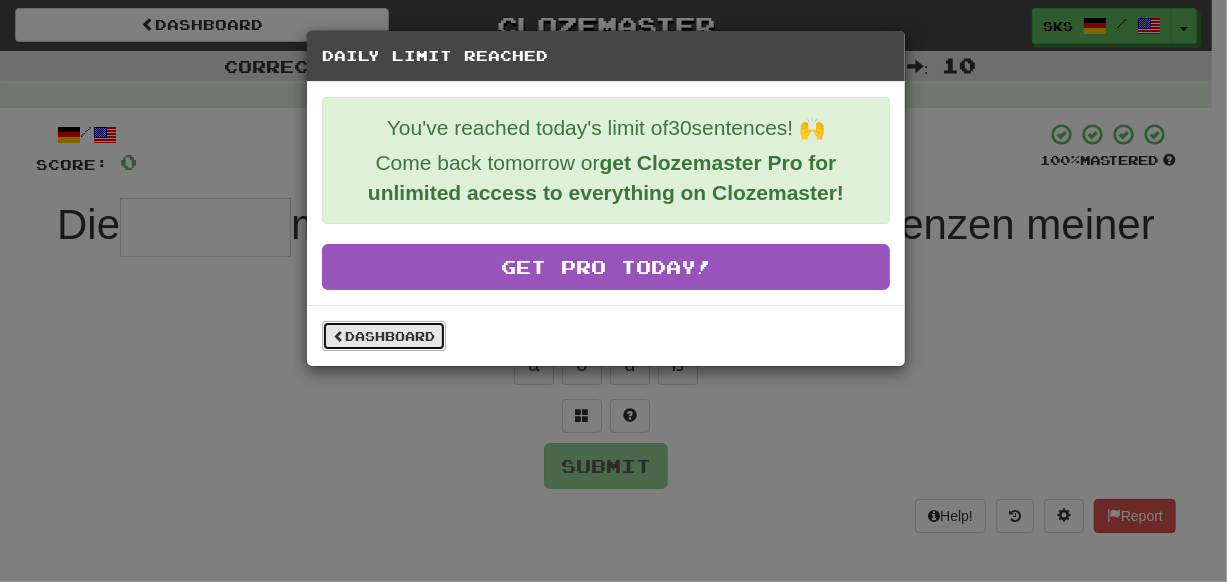 click on "Dashboard" at bounding box center [384, 336] 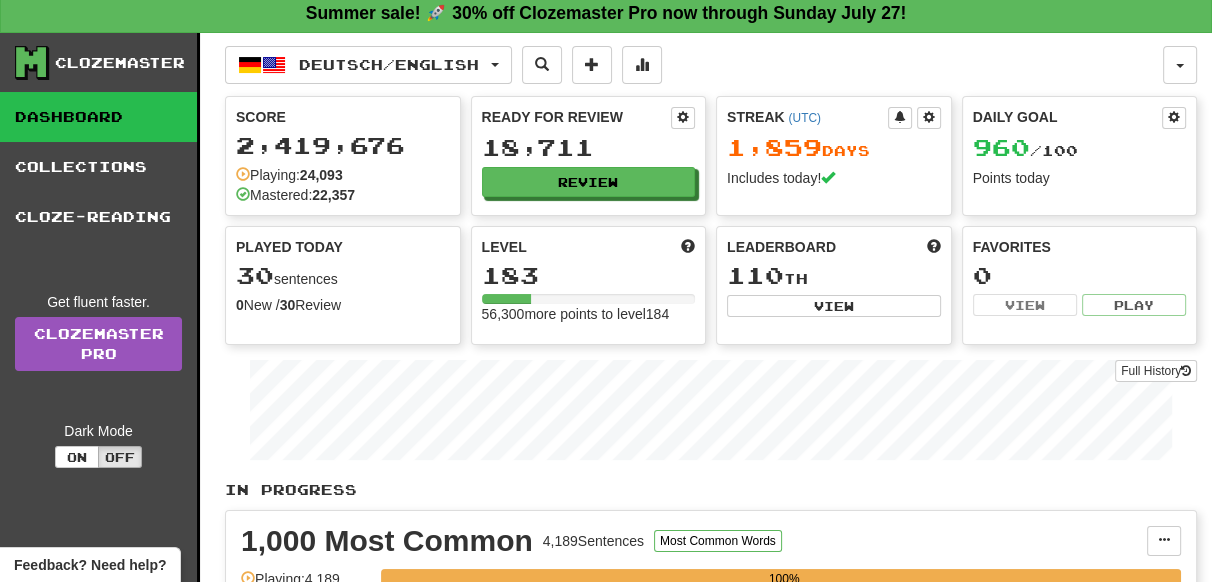 scroll, scrollTop: 0, scrollLeft: 0, axis: both 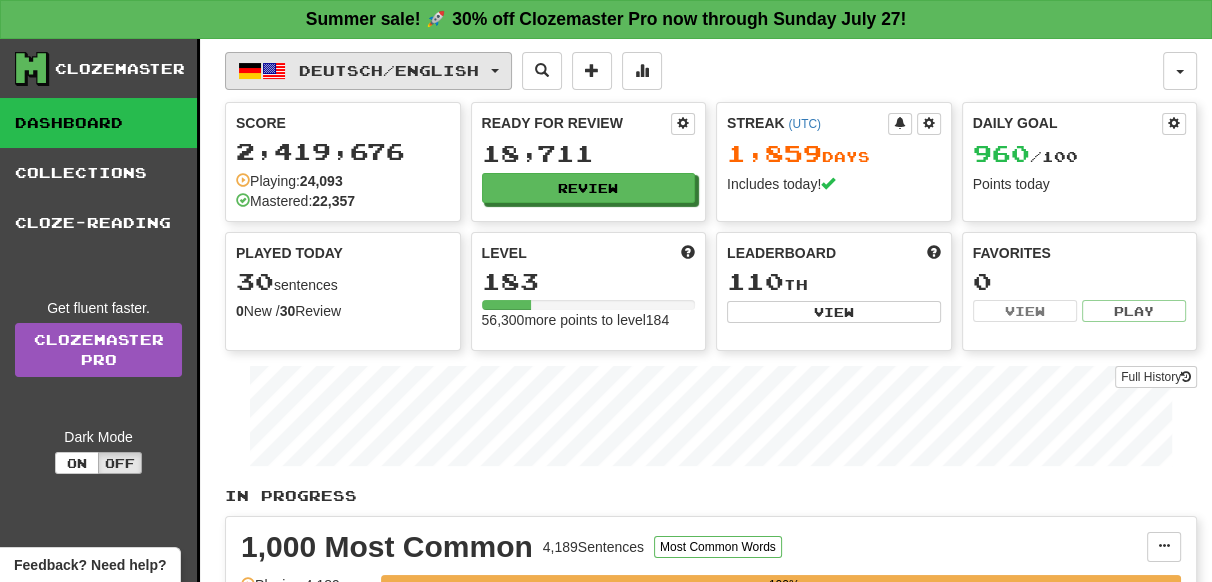 click on "Deutsch  /  English" at bounding box center [389, 70] 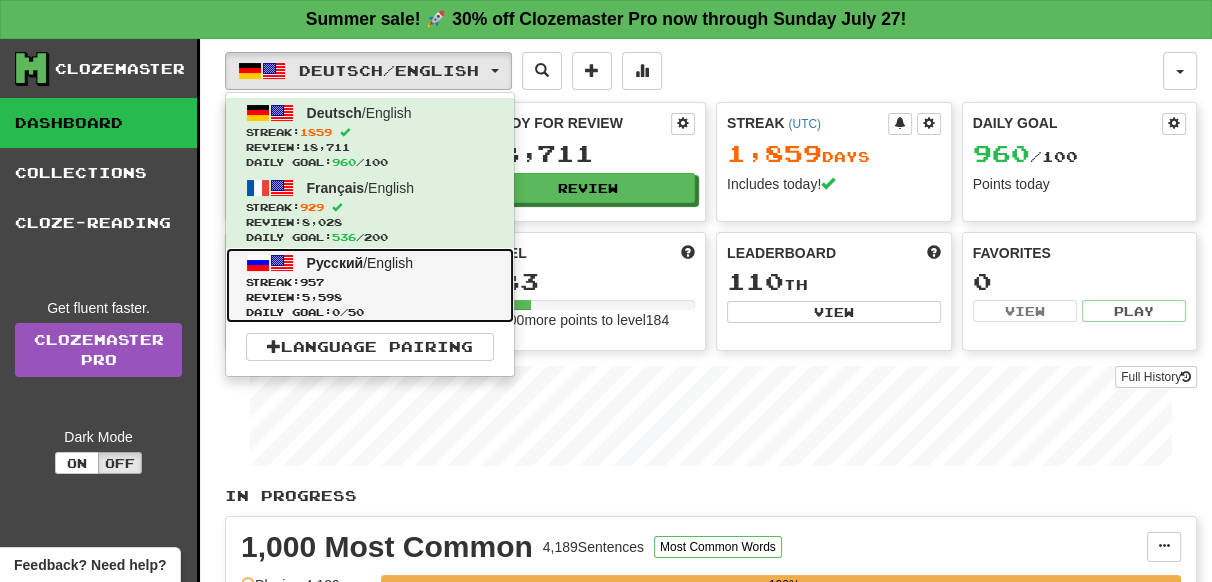 click on "Streak:  957" at bounding box center [370, 282] 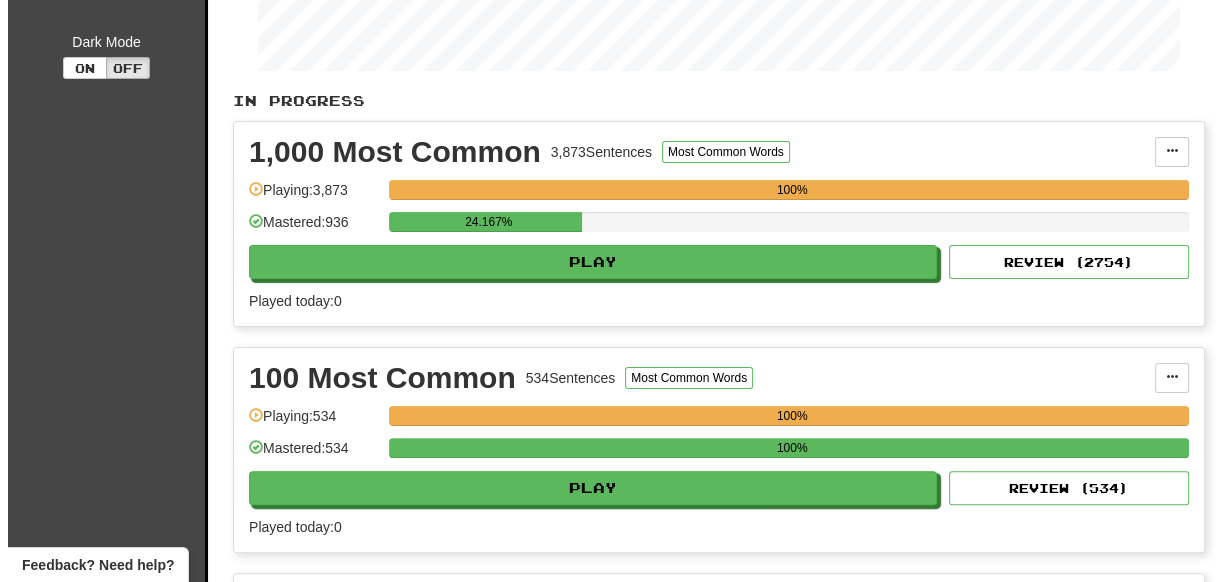 scroll, scrollTop: 363, scrollLeft: 0, axis: vertical 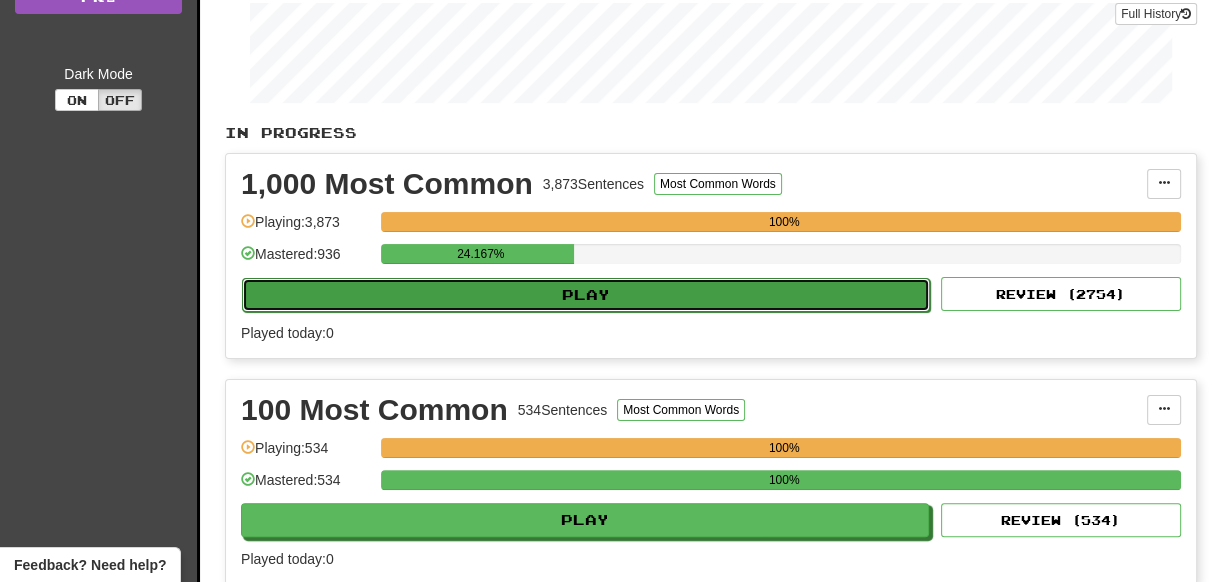 click on "Play" at bounding box center [586, 295] 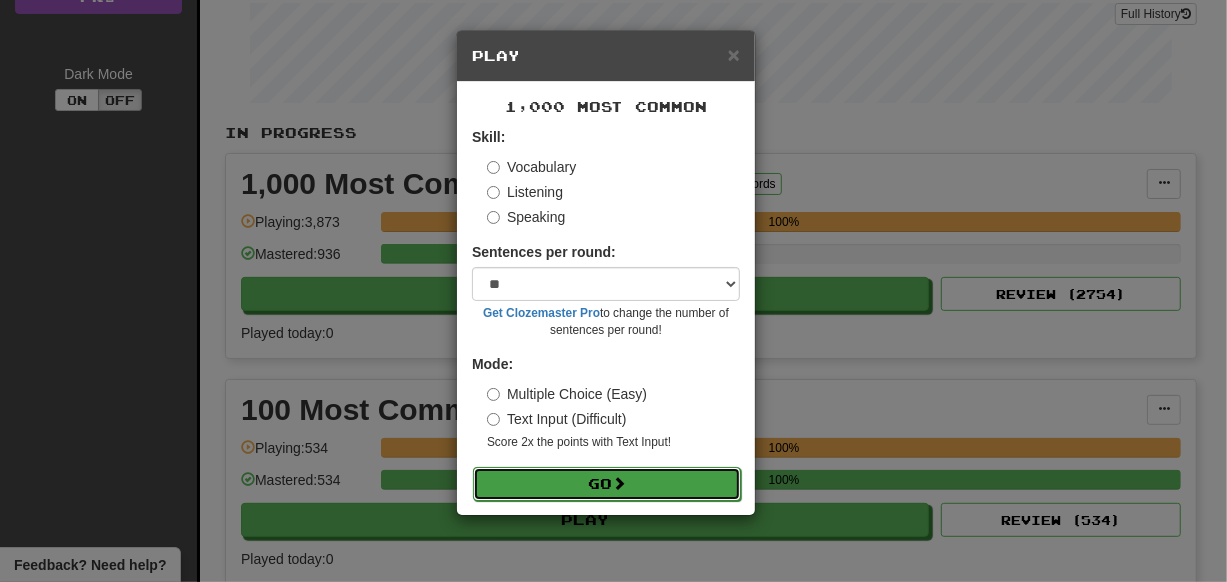 click at bounding box center [619, 483] 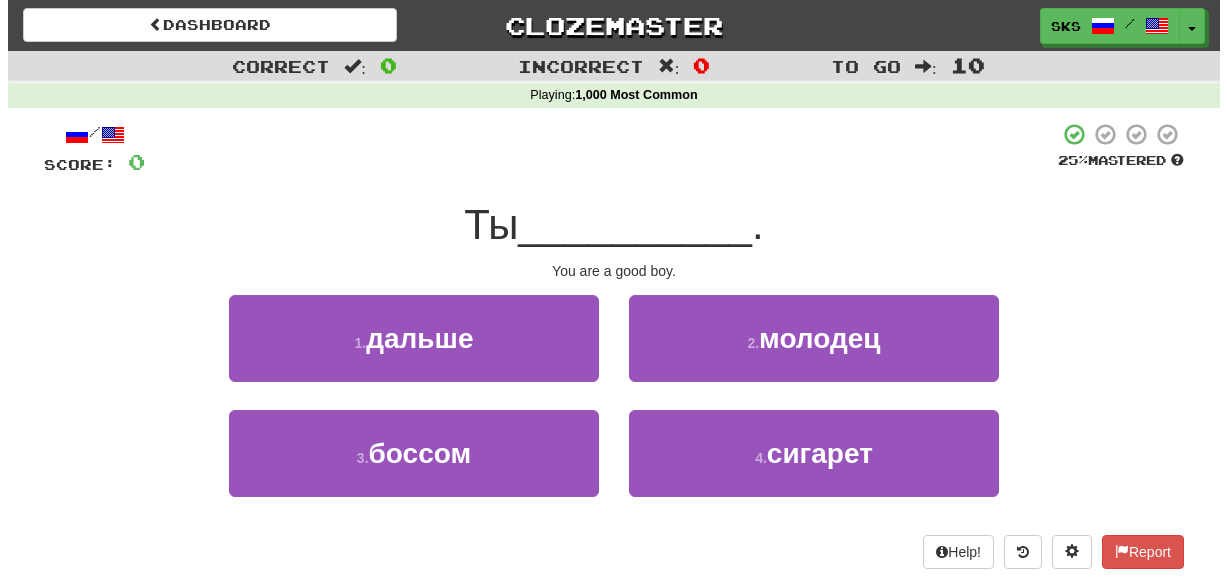 scroll, scrollTop: 0, scrollLeft: 0, axis: both 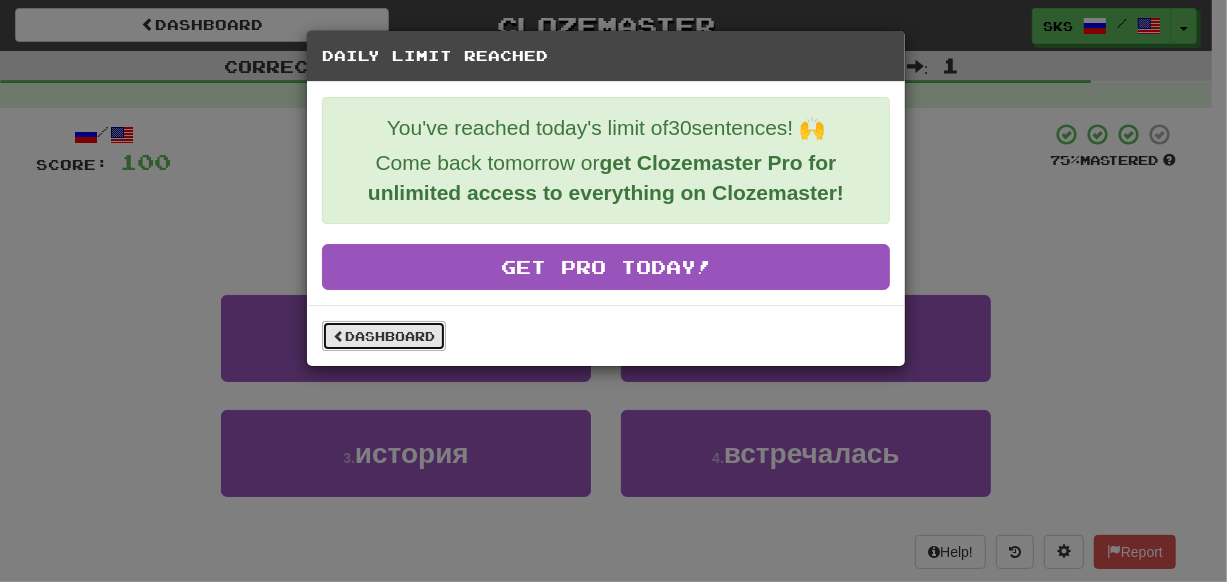 click on "Dashboard" at bounding box center (384, 336) 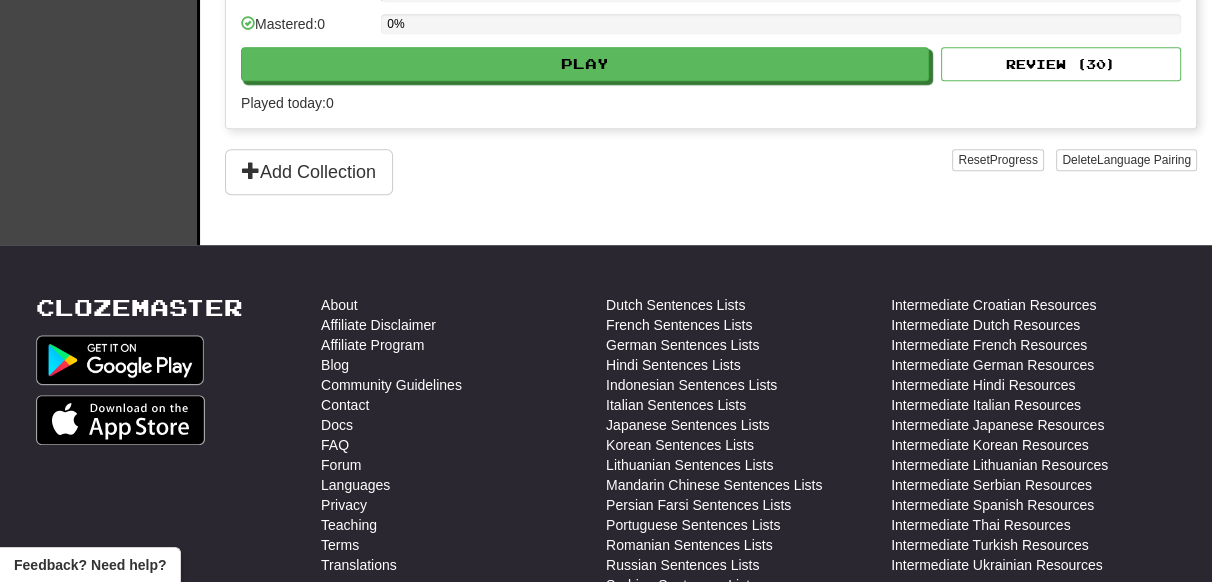 scroll, scrollTop: 1454, scrollLeft: 0, axis: vertical 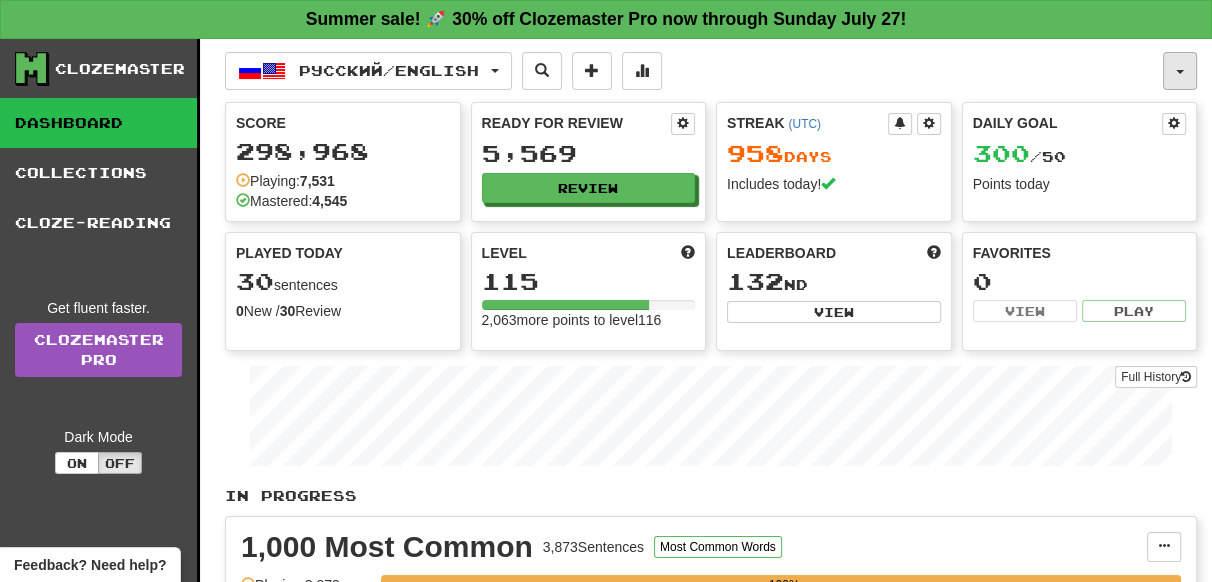 click at bounding box center (1180, 71) 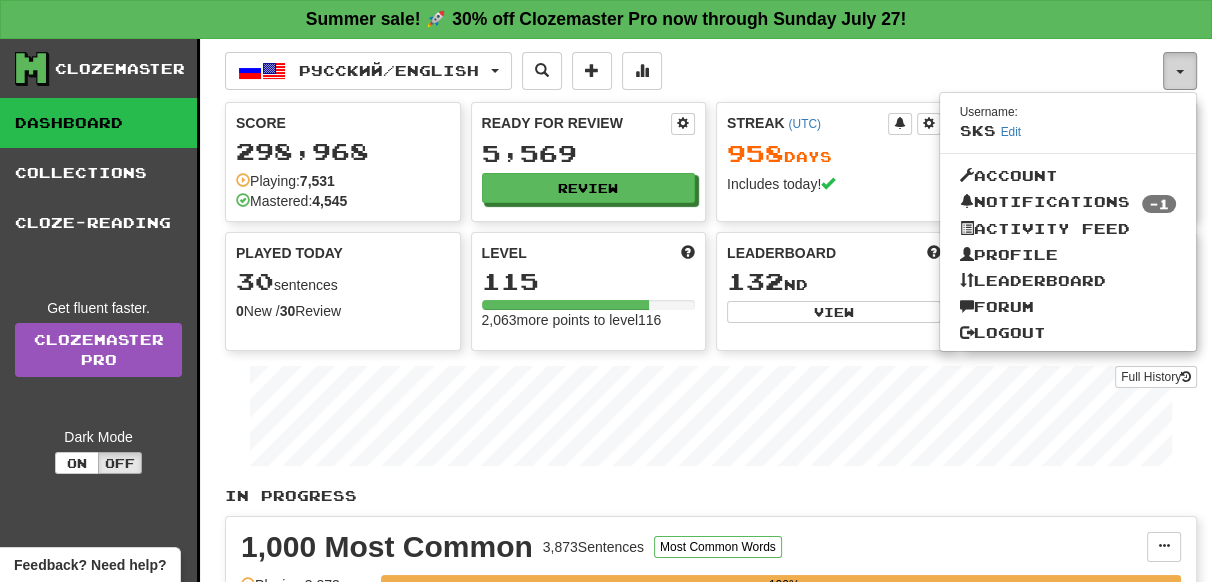 click at bounding box center (1180, 71) 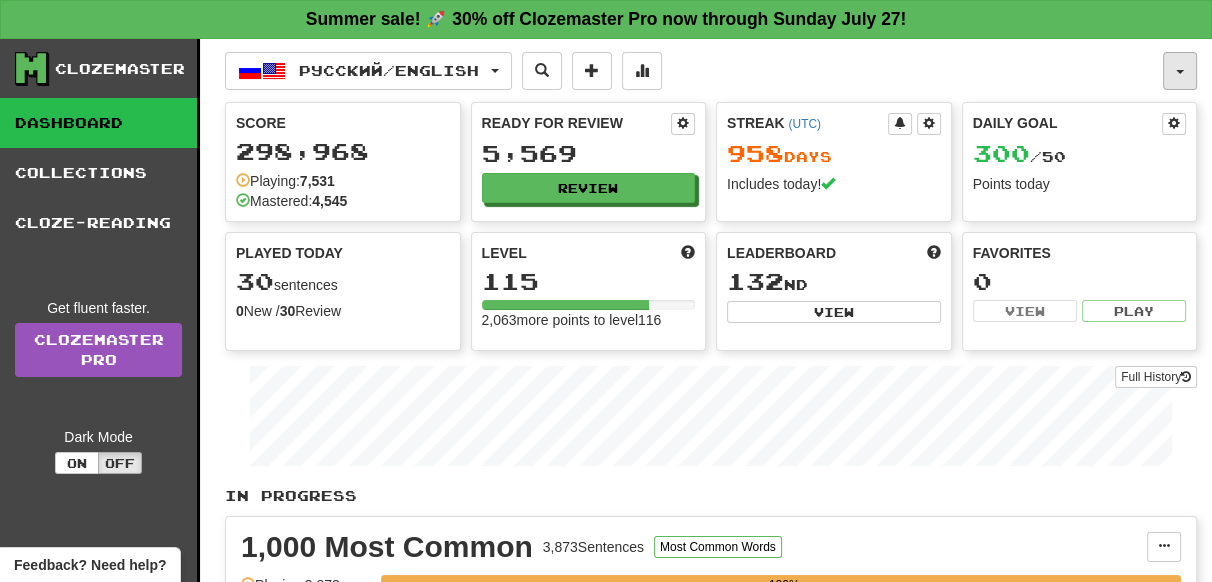 type 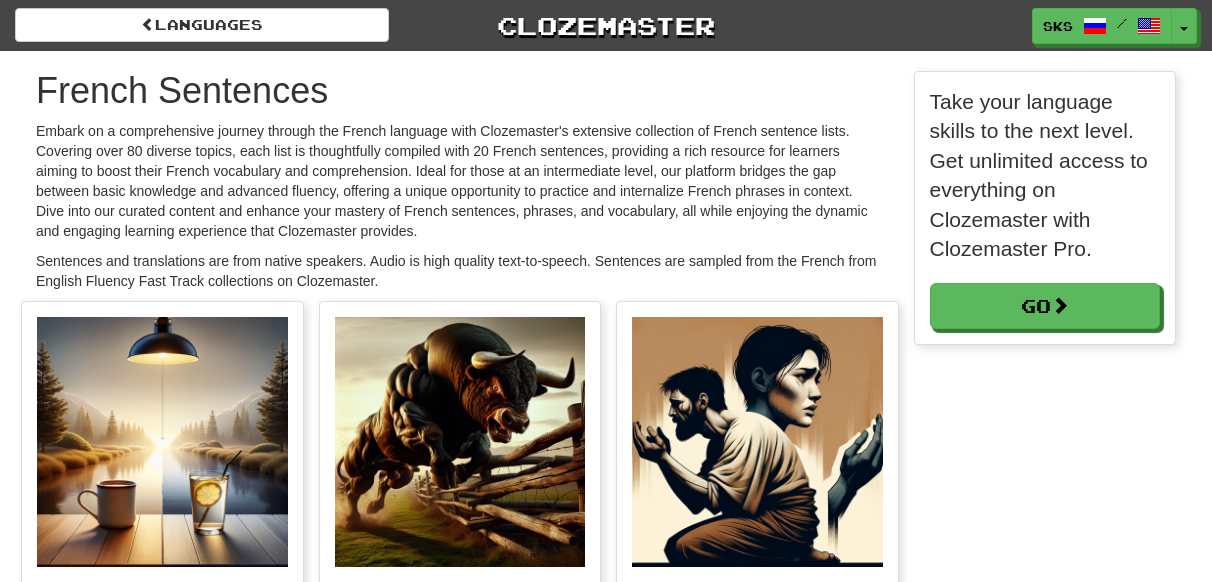 scroll, scrollTop: 0, scrollLeft: 0, axis: both 